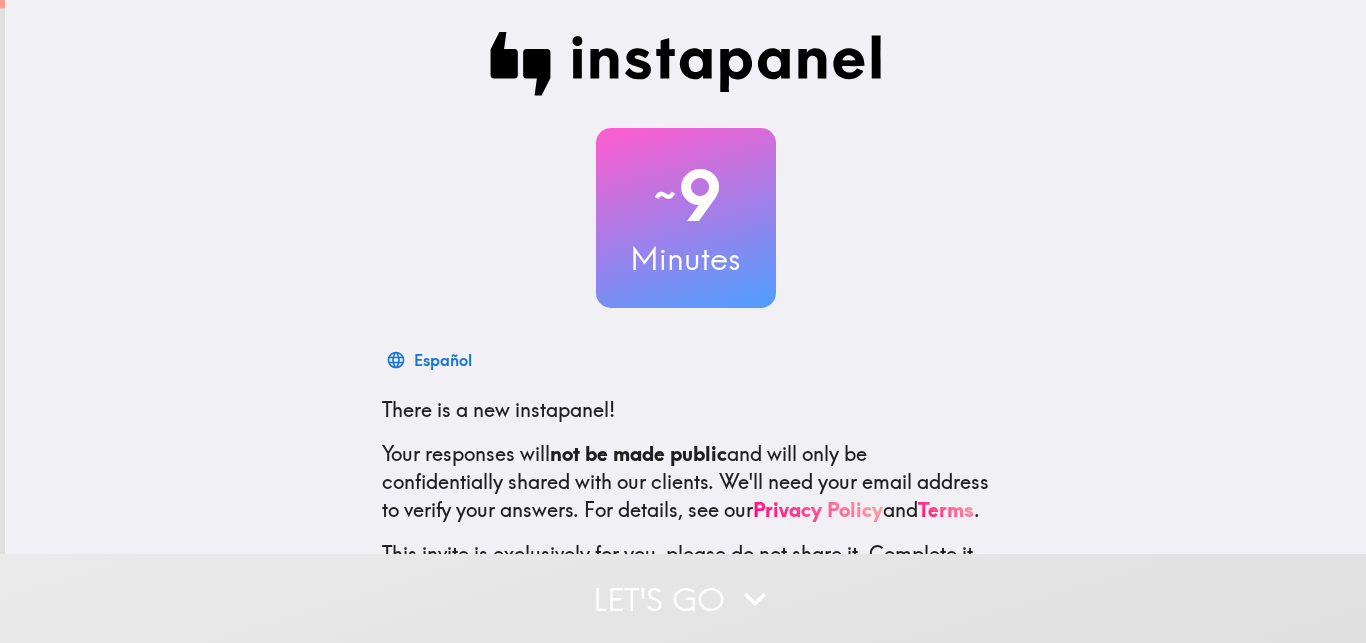 scroll, scrollTop: 0, scrollLeft: 0, axis: both 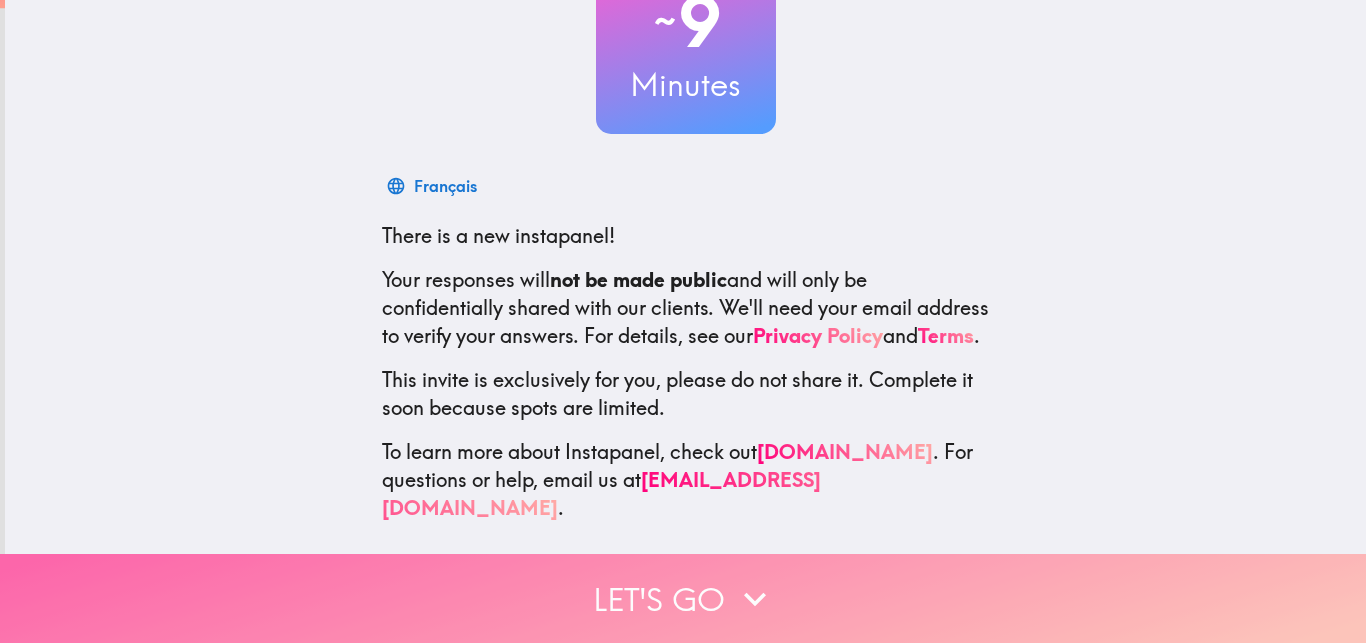 click 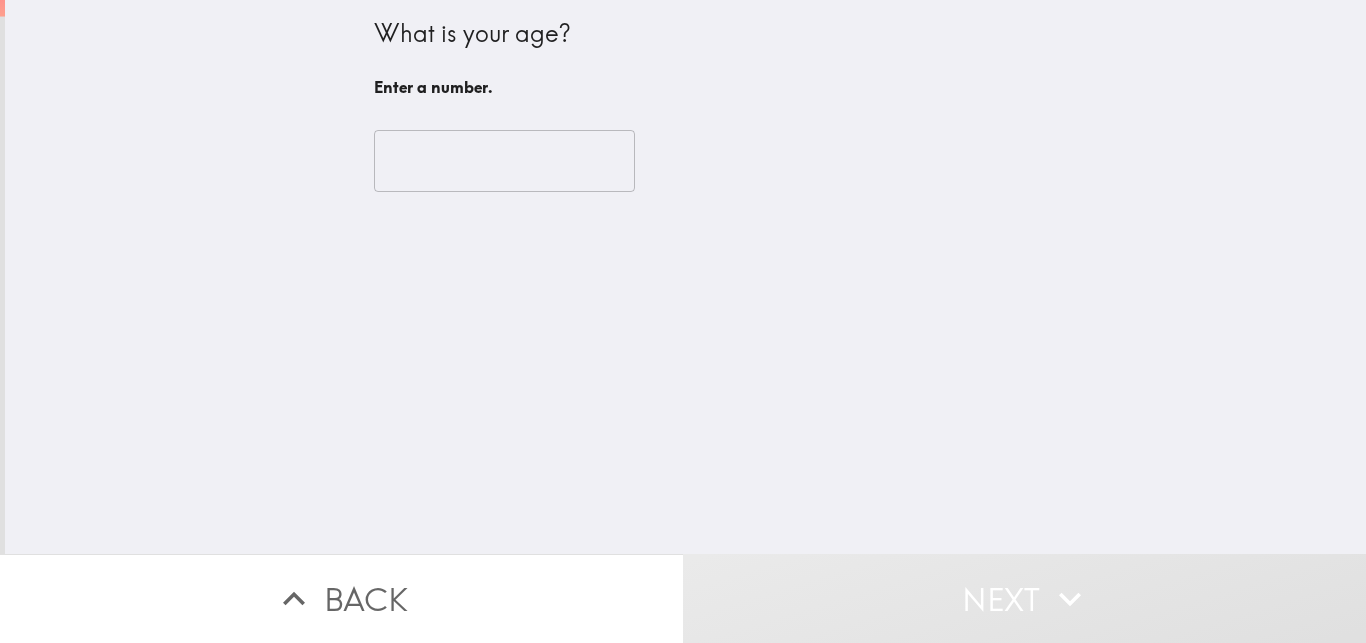scroll, scrollTop: 0, scrollLeft: 0, axis: both 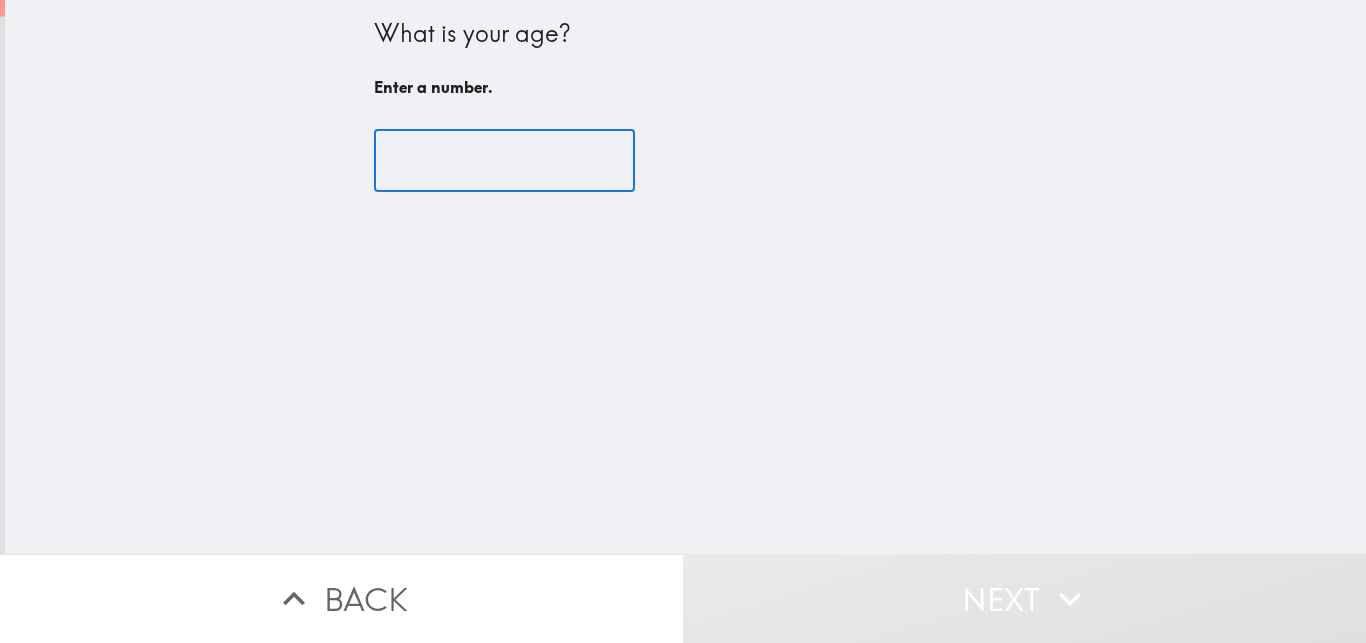 click at bounding box center [504, 161] 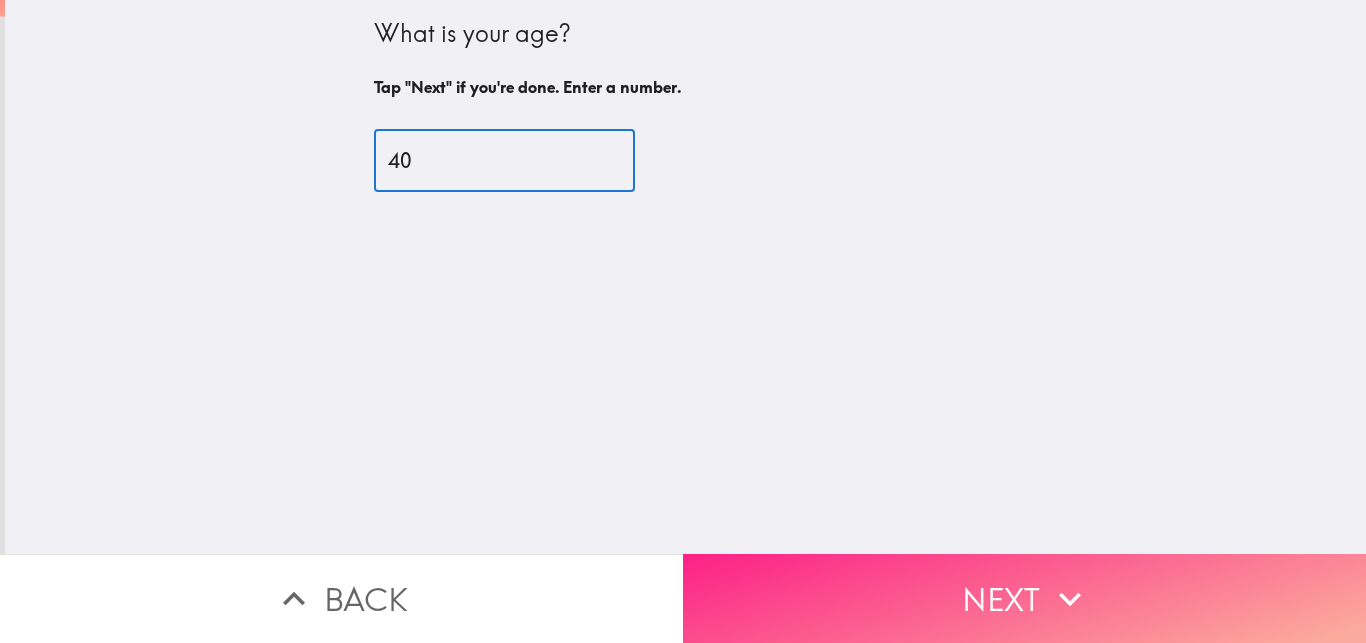 type on "40" 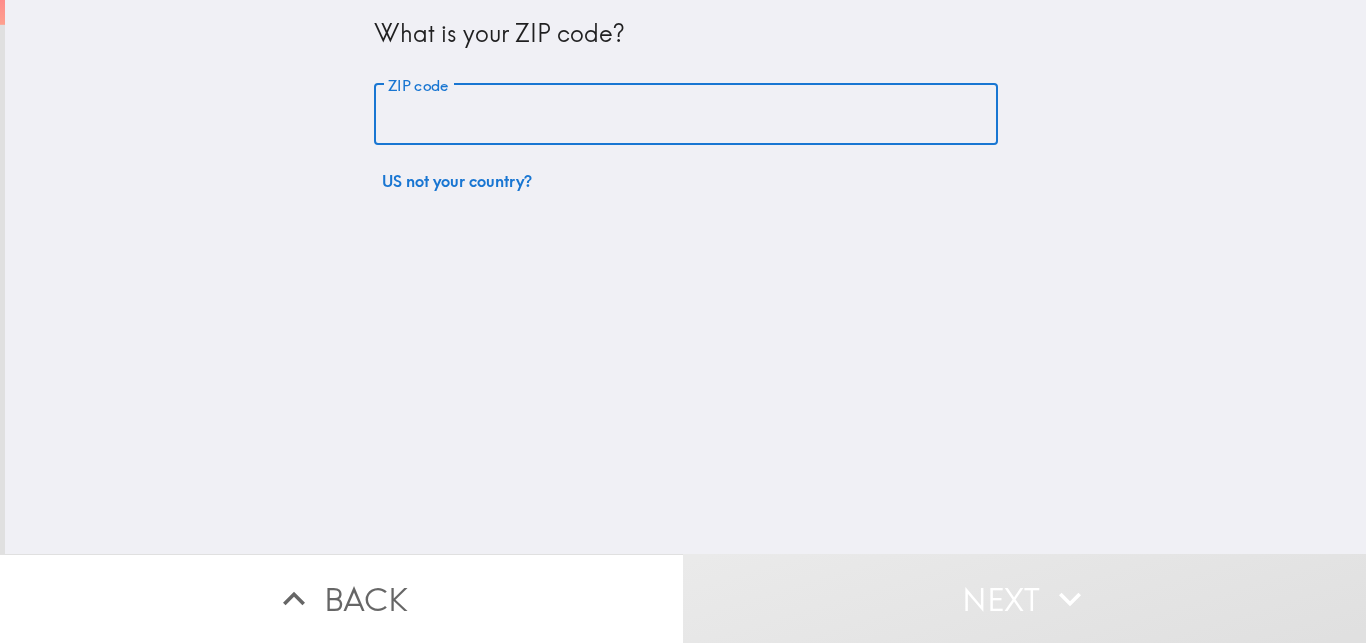 click on "ZIP code" at bounding box center (686, 115) 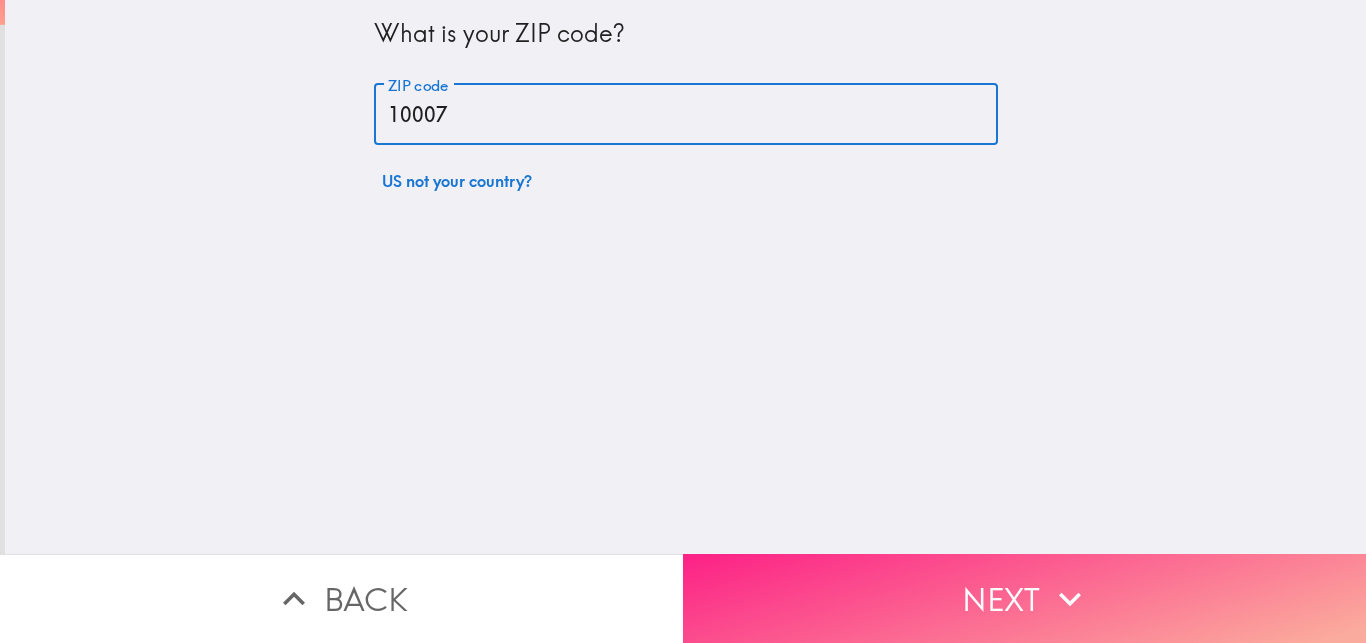 type on "10007" 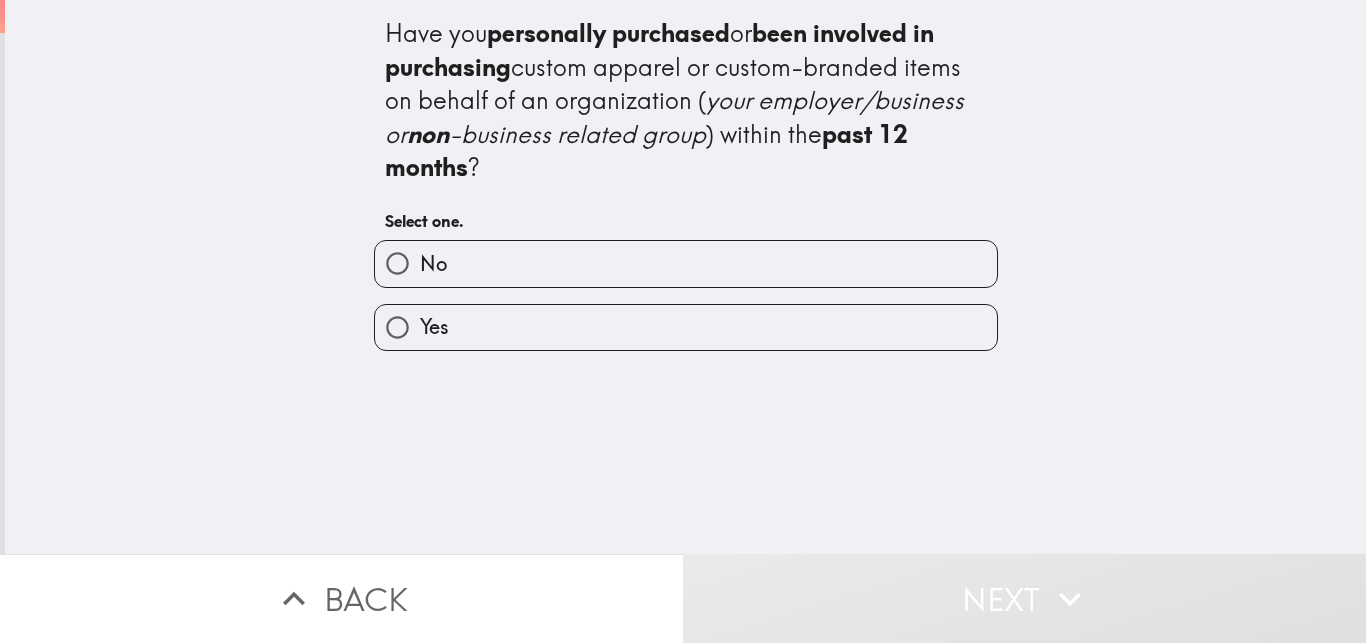 click on "Yes" at bounding box center (686, 327) 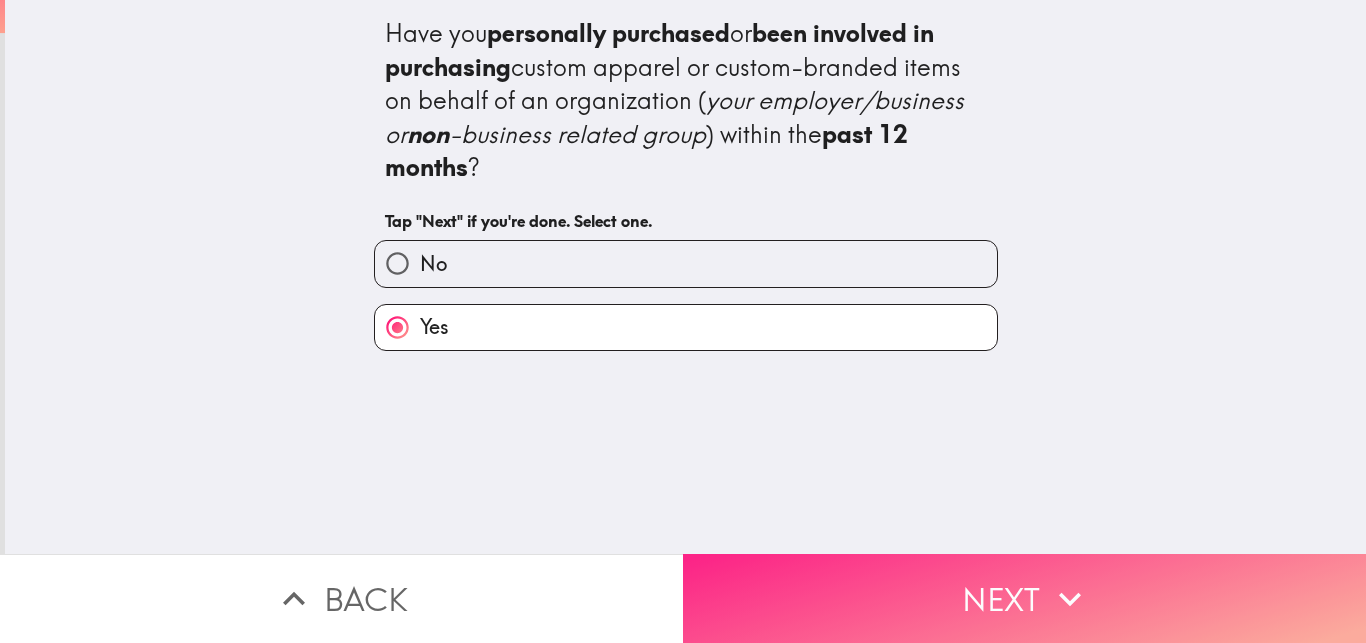 click on "Next" at bounding box center [1024, 598] 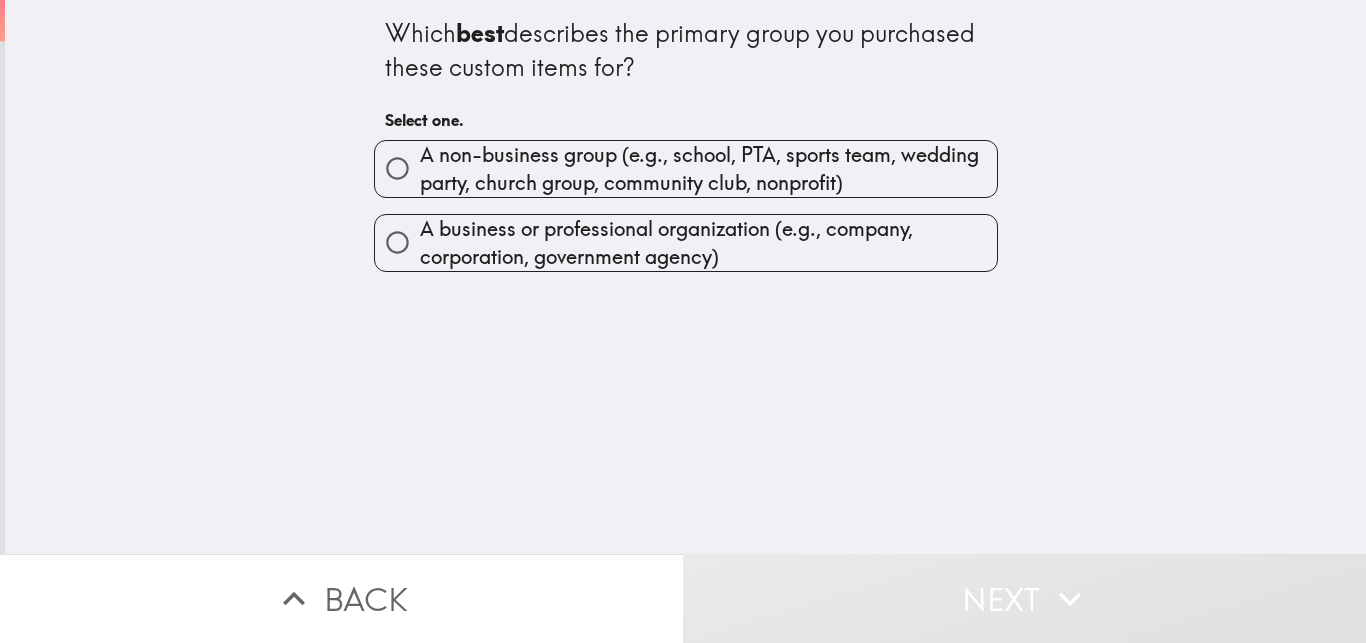 click on "A business or professional organization (e.g., company, corporation, government agency)" at bounding box center (708, 243) 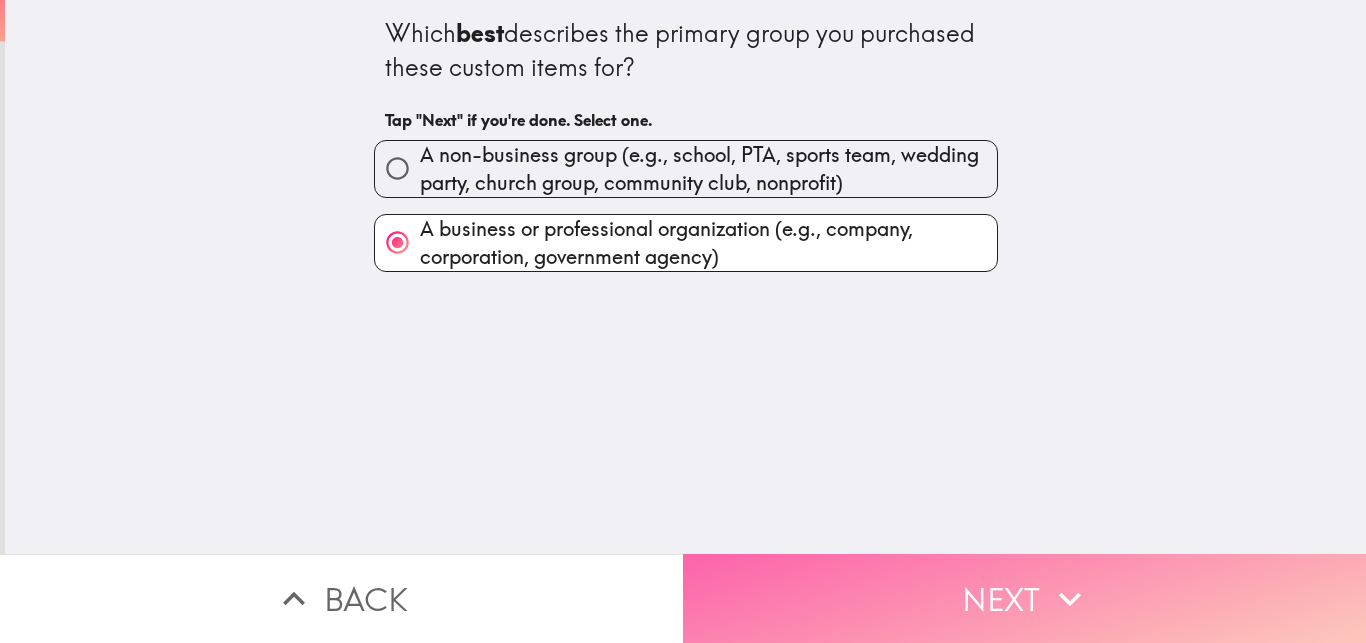 click on "Next" at bounding box center [1024, 598] 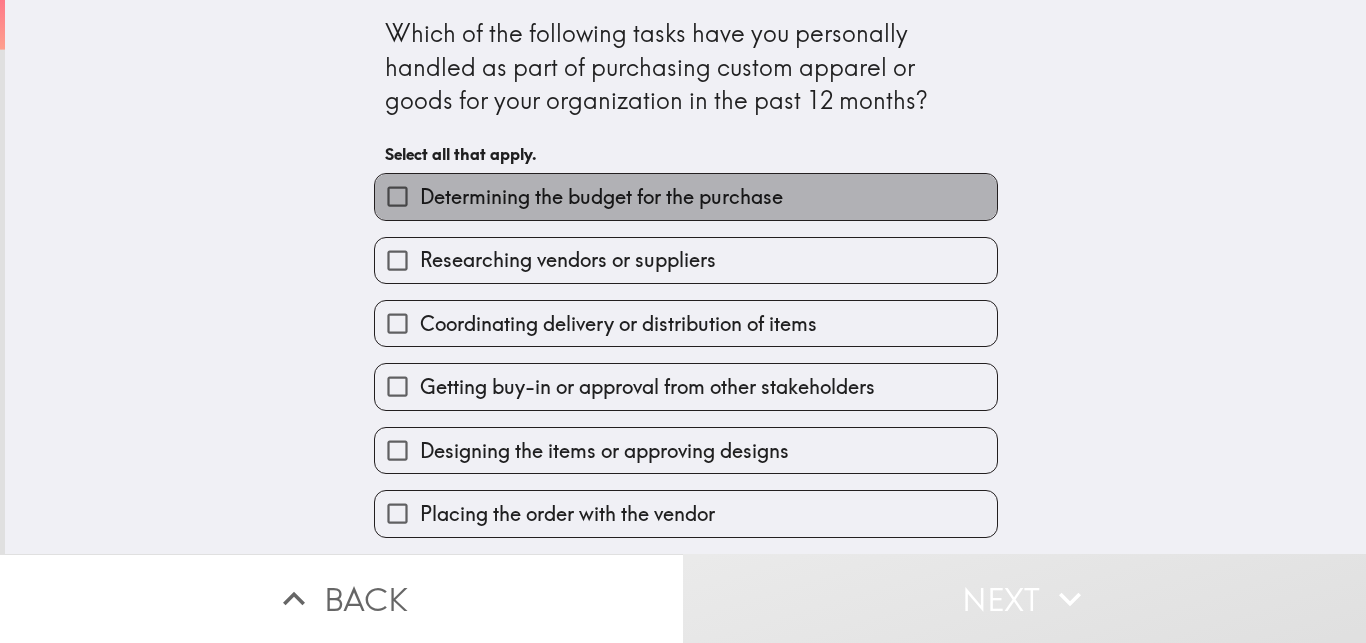 click on "Determining the budget for the purchase" at bounding box center [686, 196] 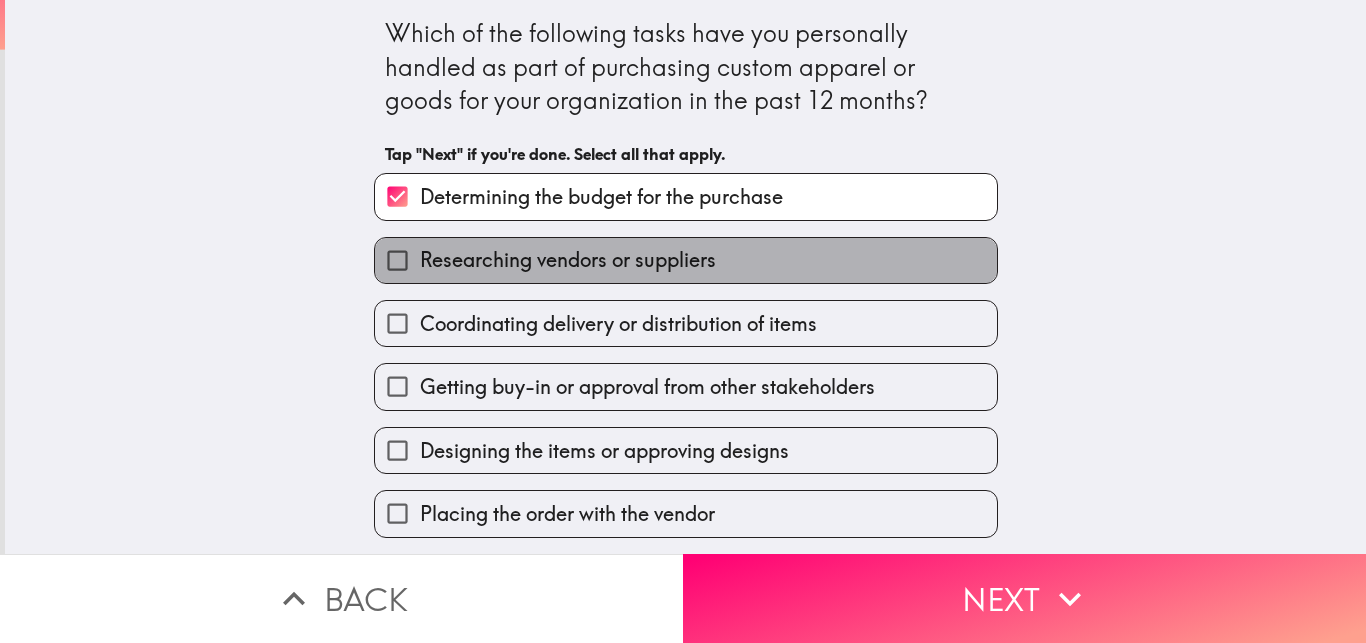 click on "Researching vendors or suppliers" at bounding box center [686, 260] 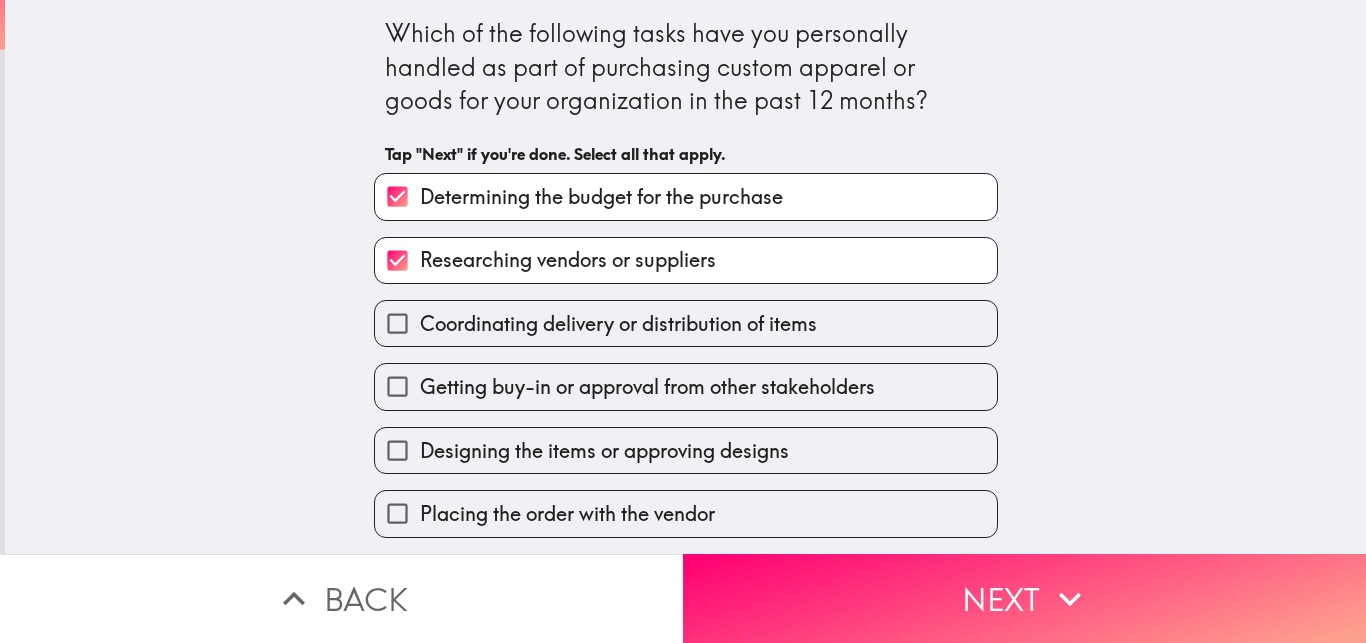 click on "Getting buy-in or approval from other stakeholders" at bounding box center (686, 386) 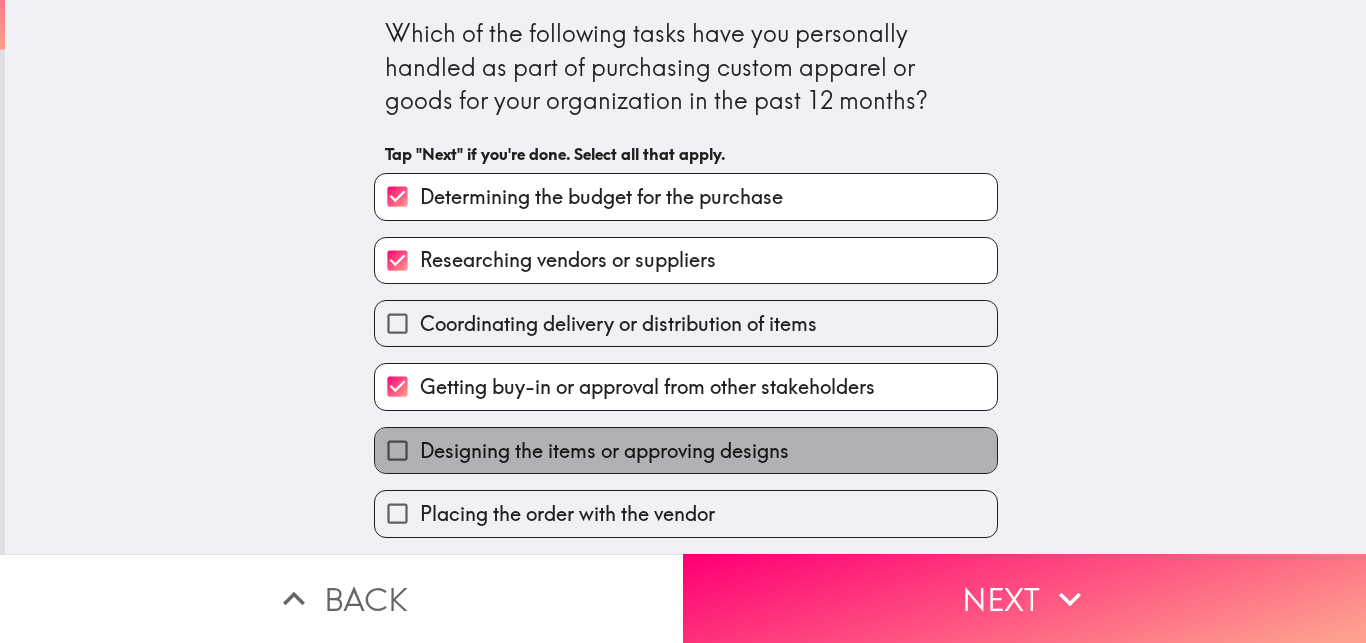 click on "Designing the items or approving designs" at bounding box center (604, 451) 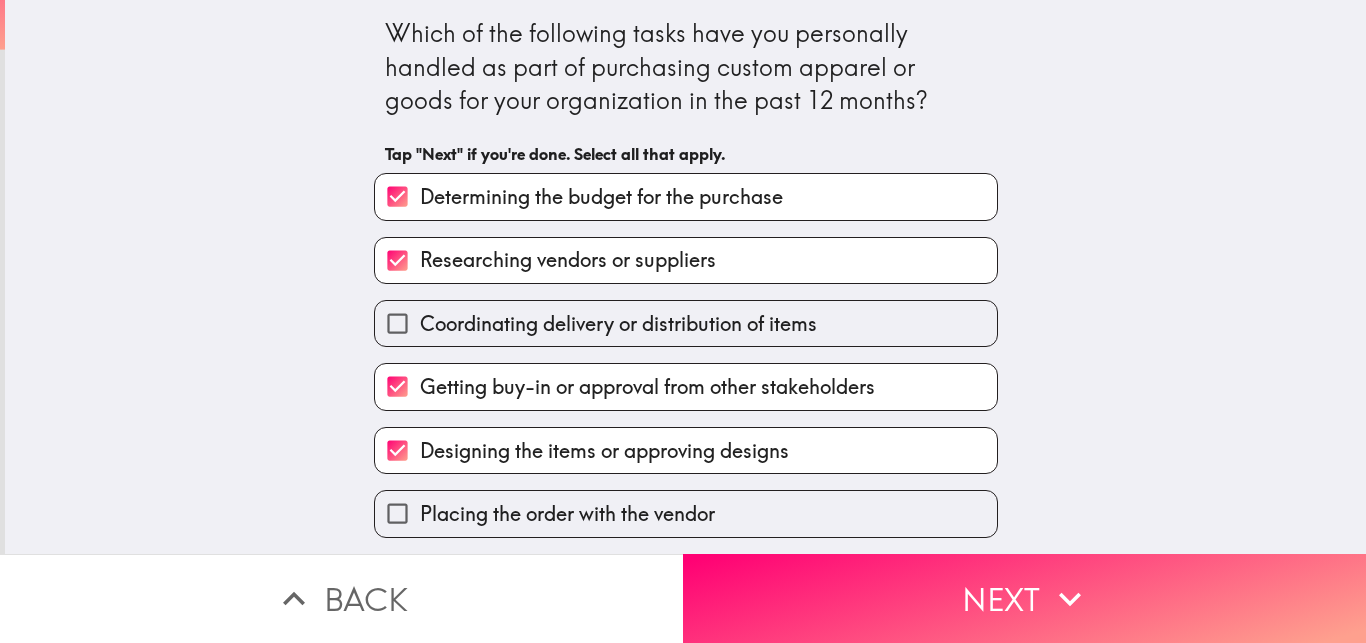 scroll, scrollTop: 138, scrollLeft: 0, axis: vertical 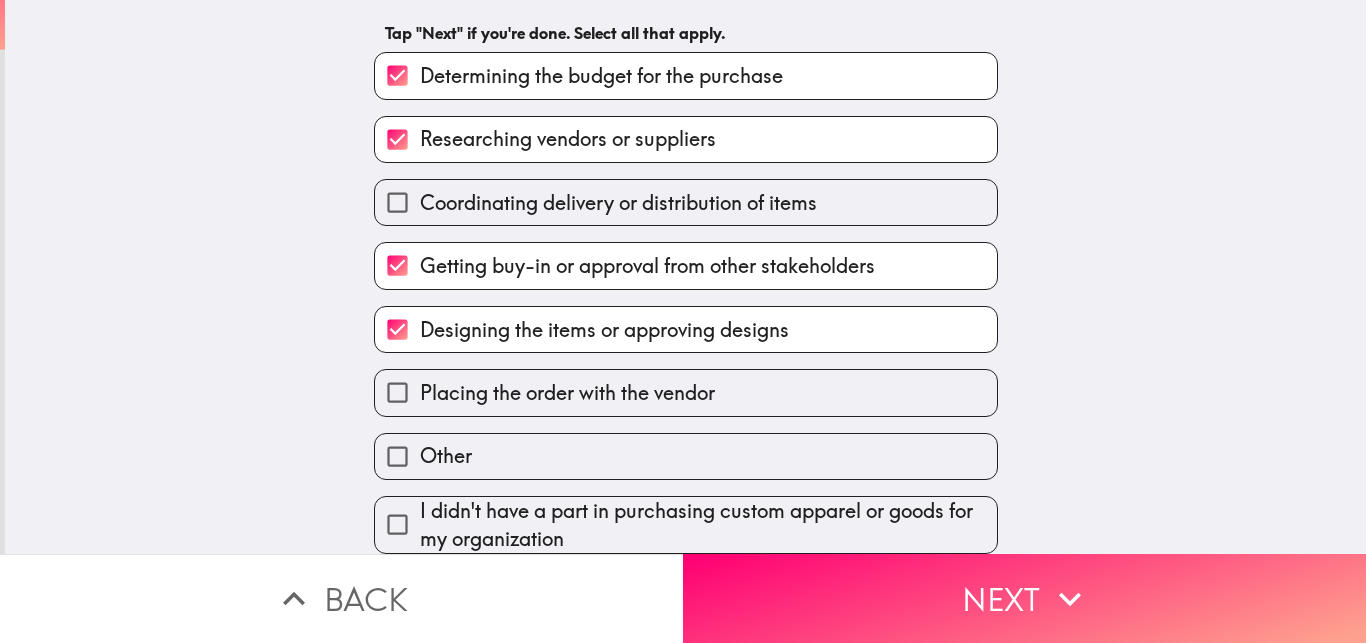 click on "Placing the order with the vendor" at bounding box center (686, 392) 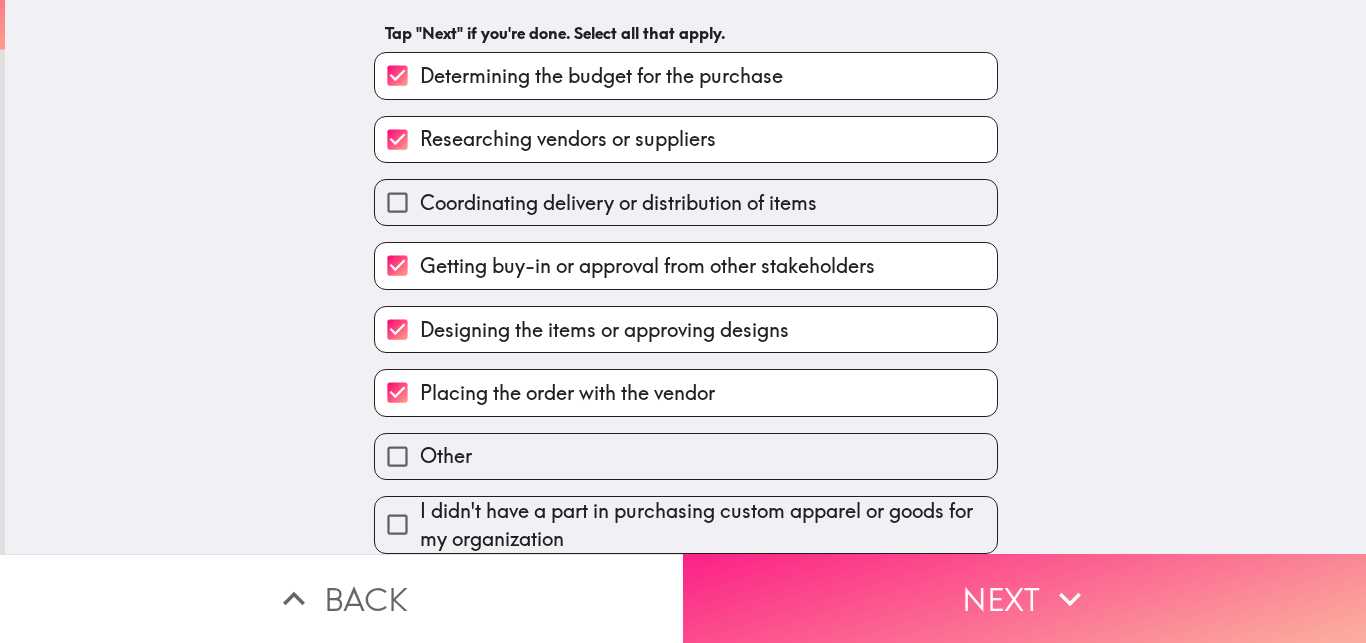 click on "Next" at bounding box center (1024, 598) 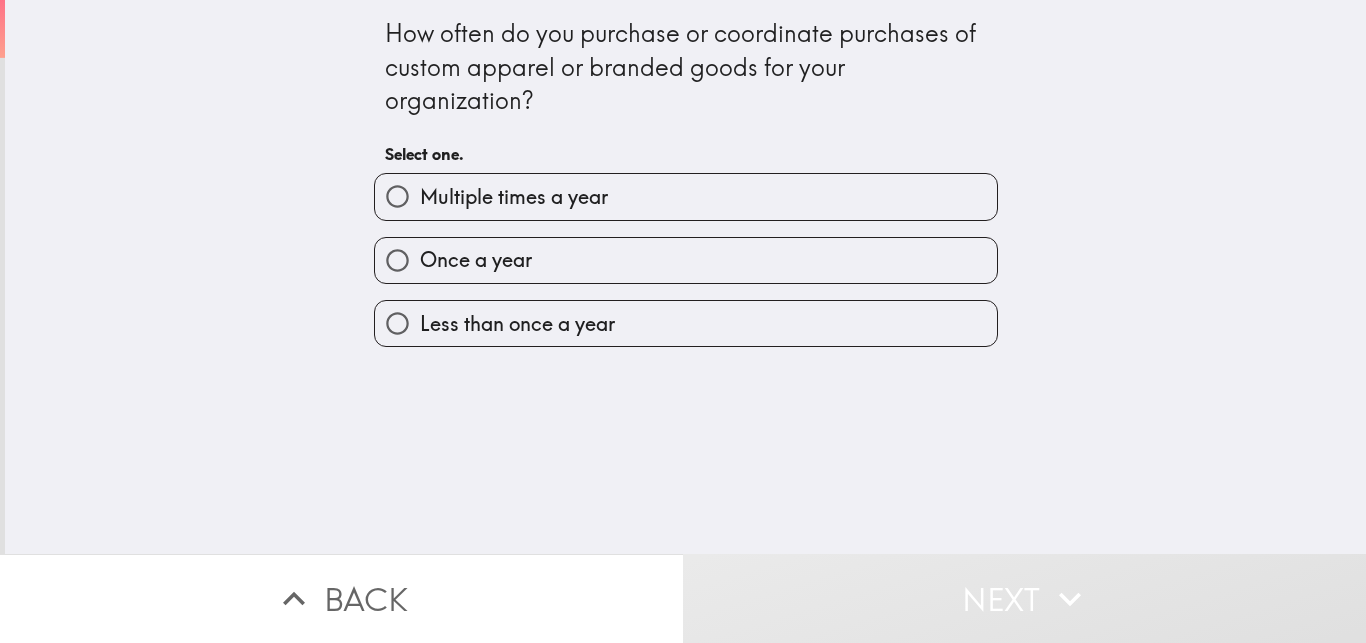 scroll, scrollTop: 0, scrollLeft: 0, axis: both 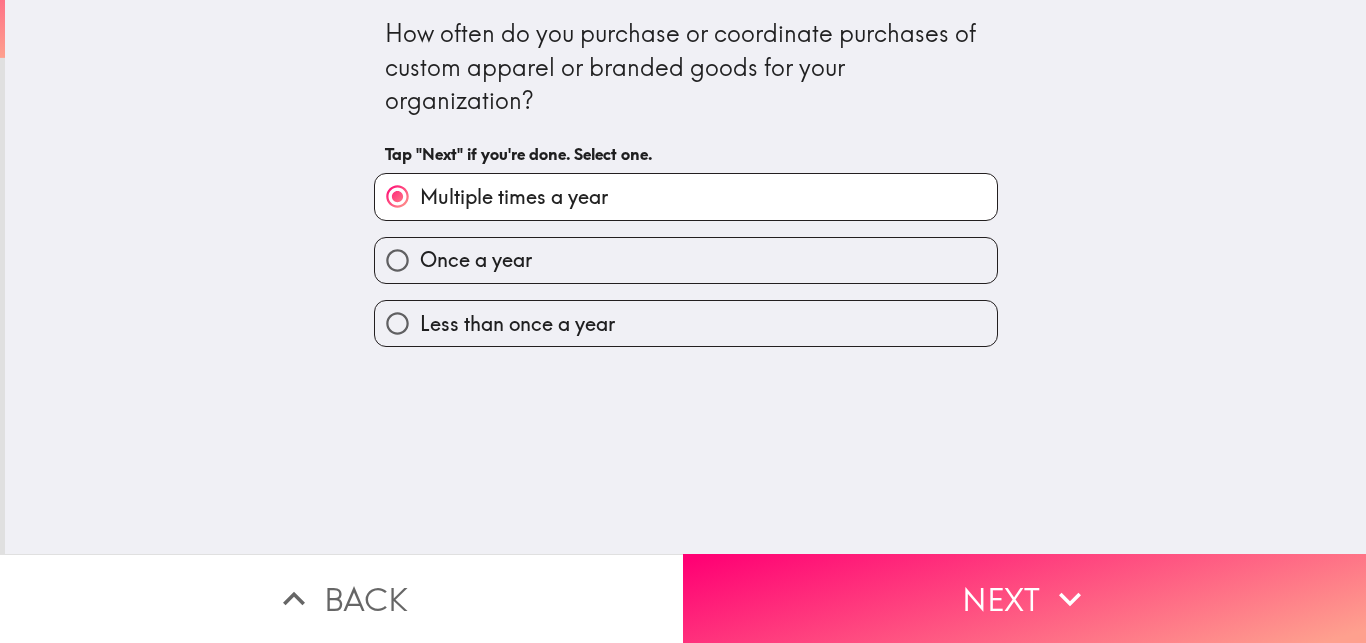 click on "Once a year" at bounding box center [686, 260] 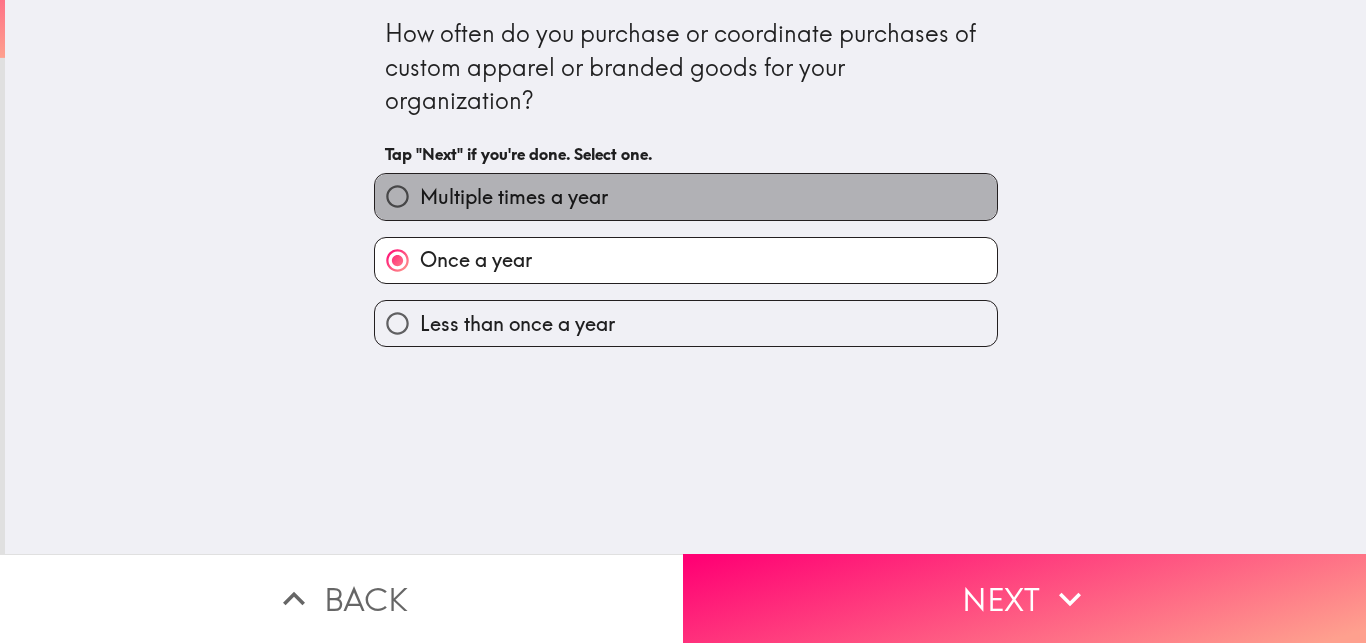 click on "Multiple times a year" at bounding box center [686, 196] 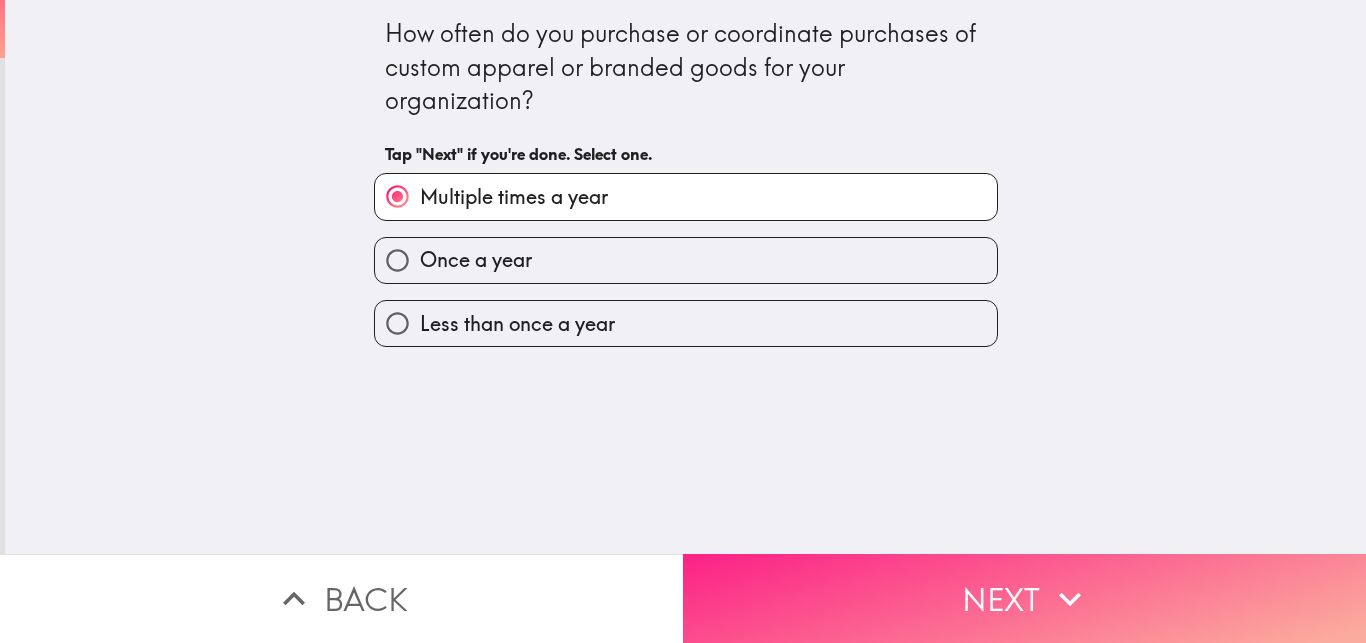 click on "Next" at bounding box center [1024, 598] 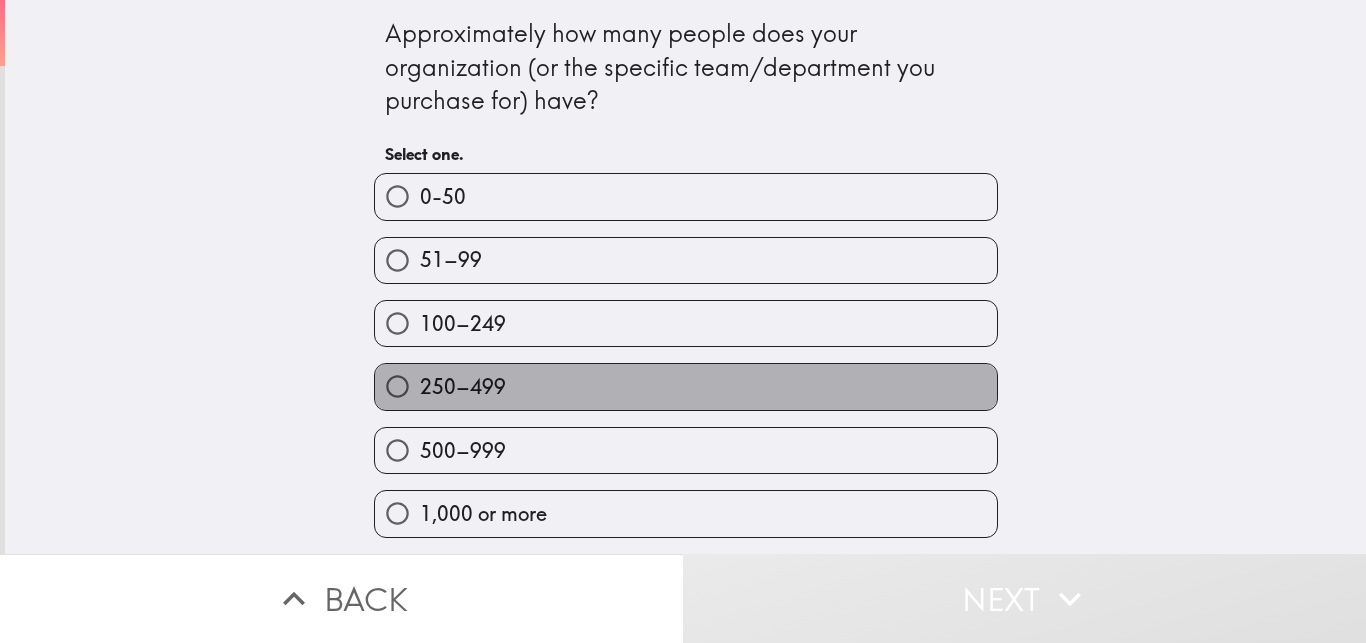 click on "250–499" at bounding box center [686, 386] 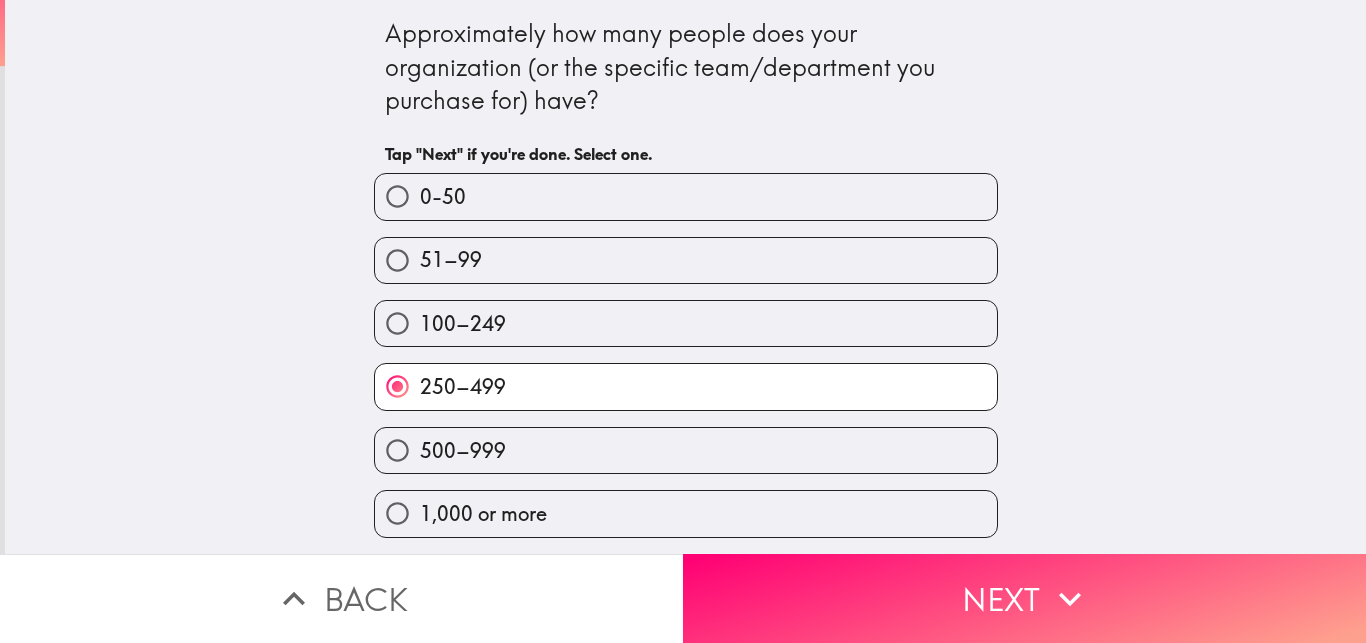 scroll, scrollTop: 1, scrollLeft: 0, axis: vertical 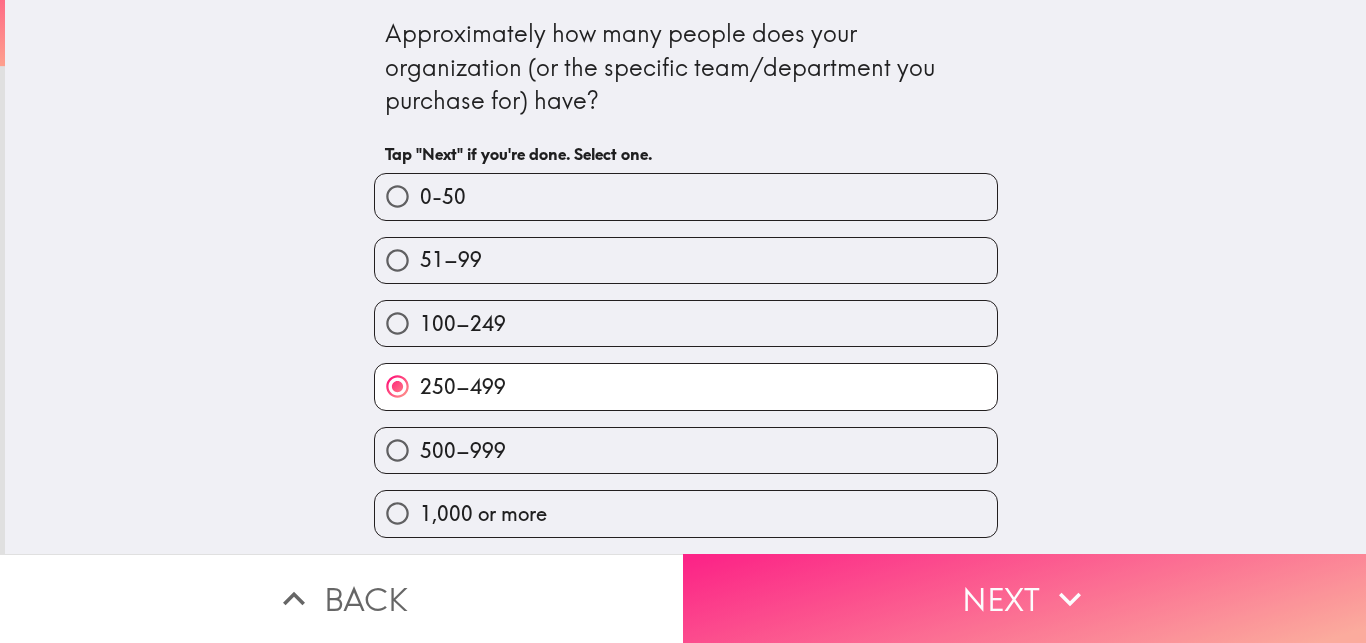 click on "Next" at bounding box center (1024, 598) 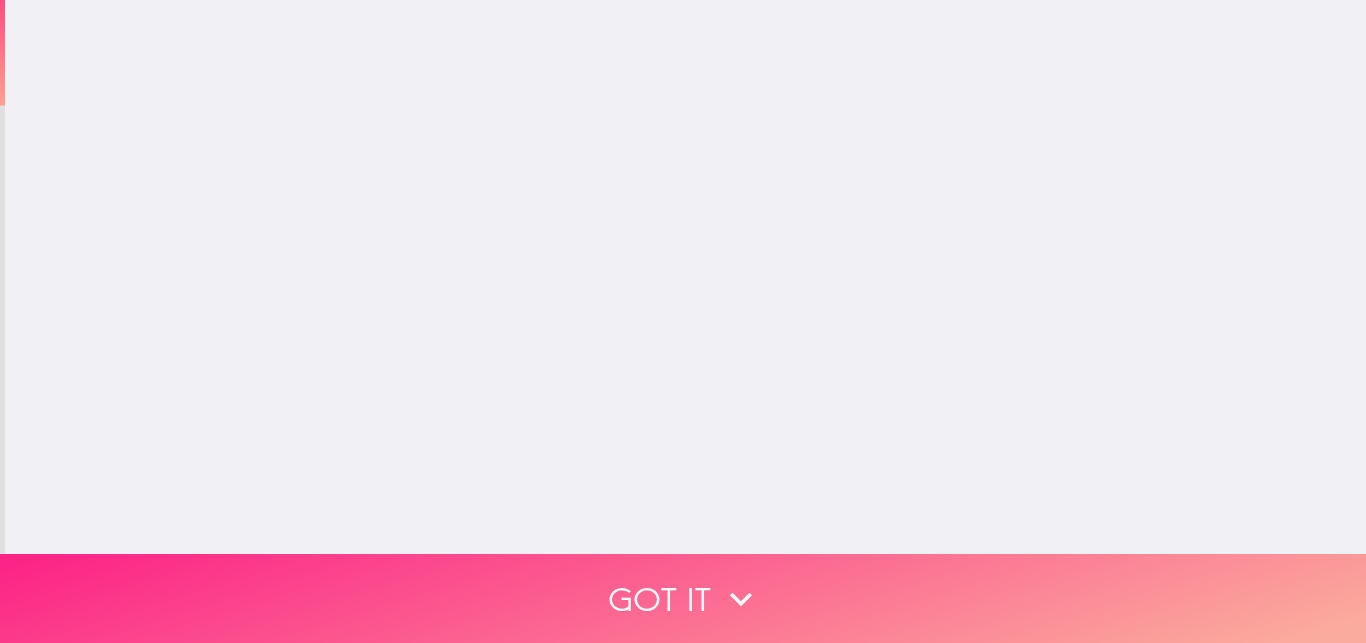 scroll, scrollTop: 0, scrollLeft: 0, axis: both 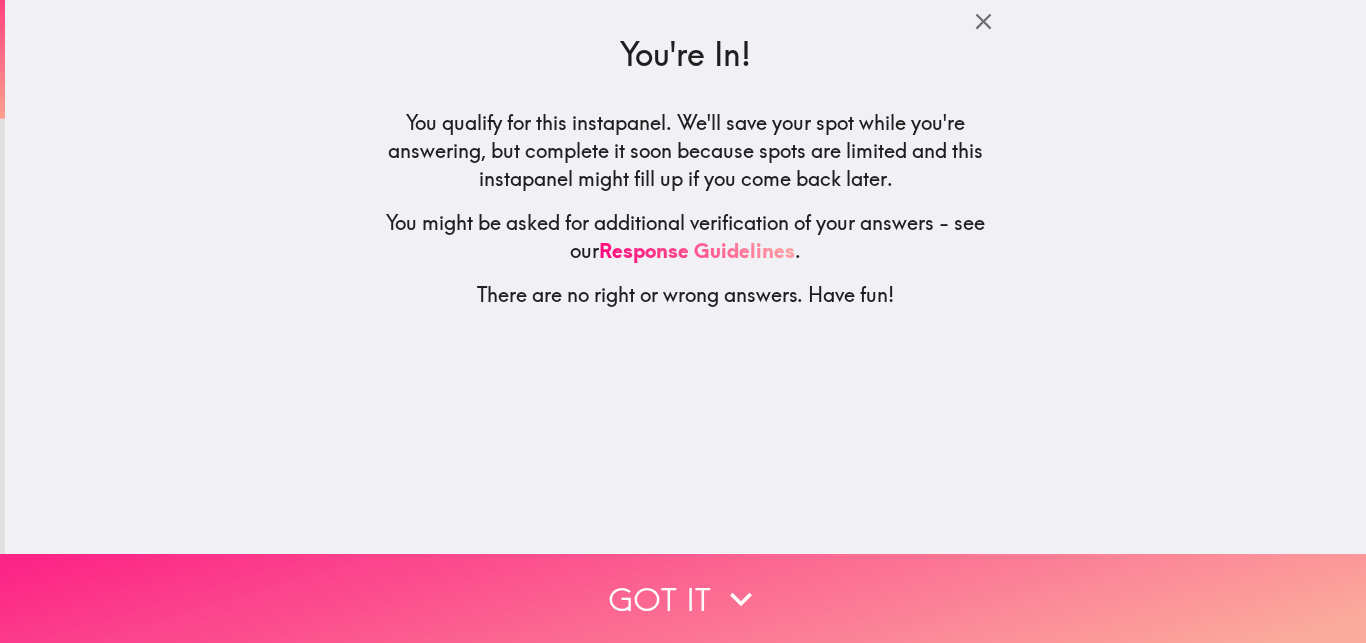 click on "Got it" at bounding box center (683, 598) 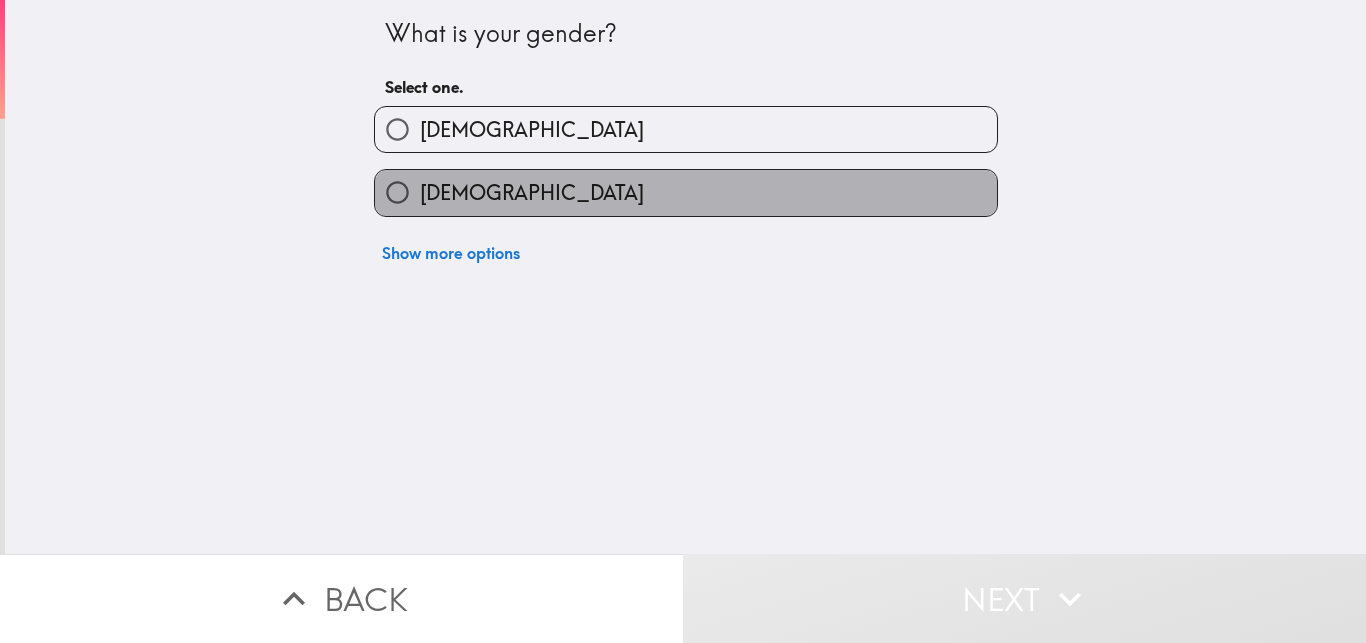 click on "[DEMOGRAPHIC_DATA]" at bounding box center (686, 192) 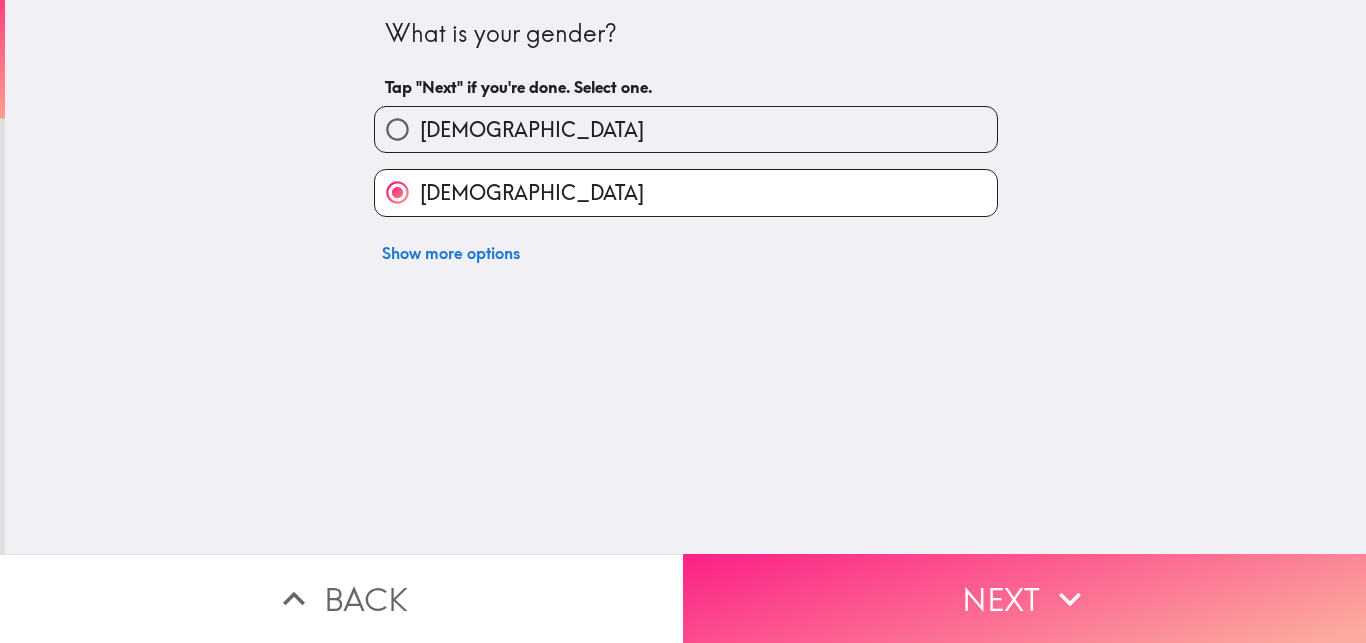click on "Next" at bounding box center (1024, 598) 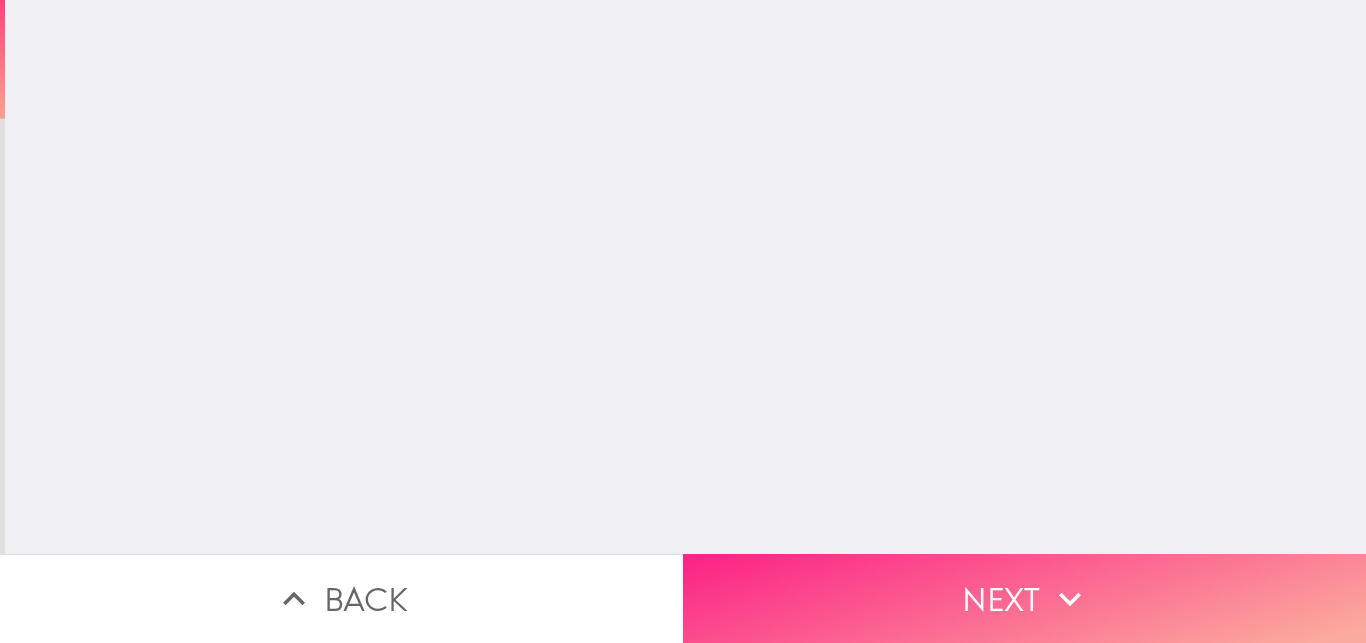click on "Next" at bounding box center [1024, 598] 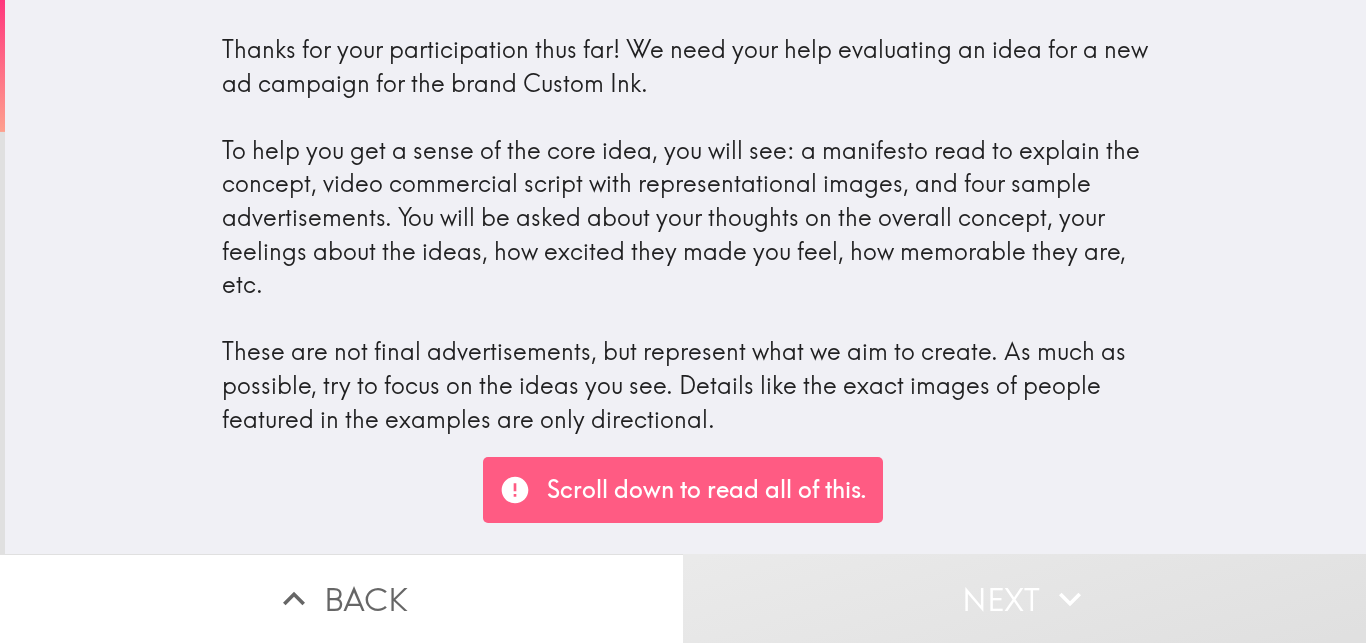 click on "Scroll down to read all of this." at bounding box center [707, 490] 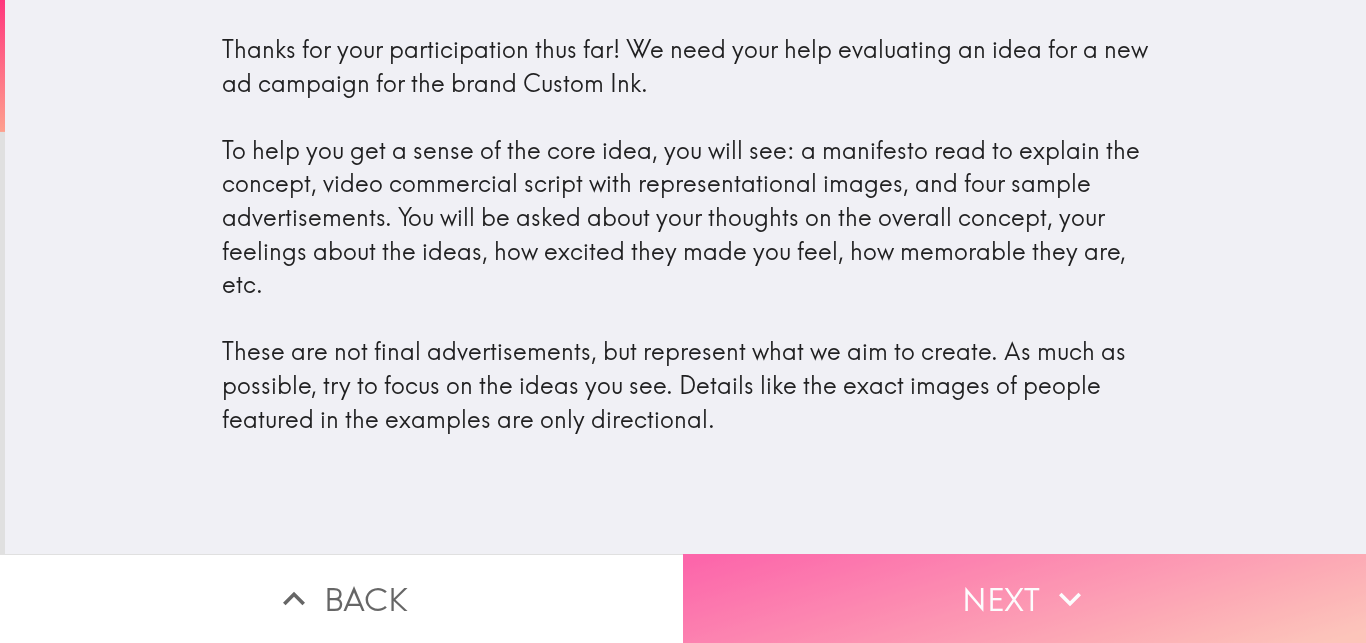 click on "Next" at bounding box center [1024, 598] 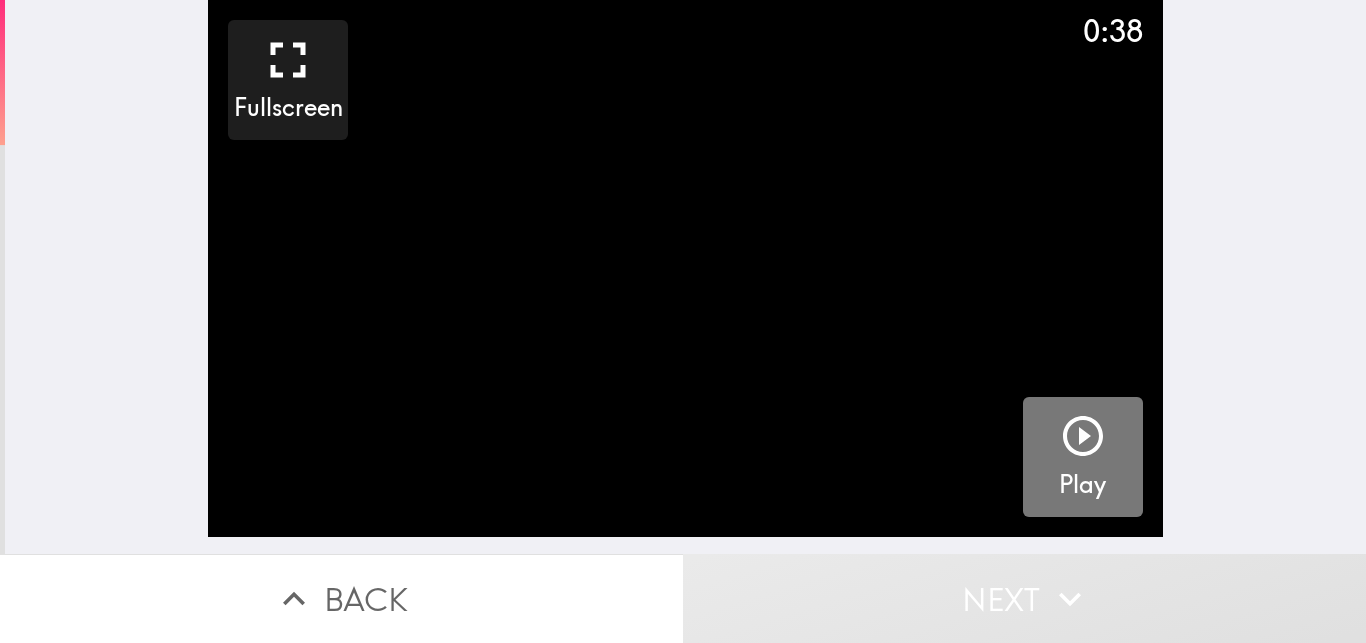 click on "Play" at bounding box center [1083, 457] 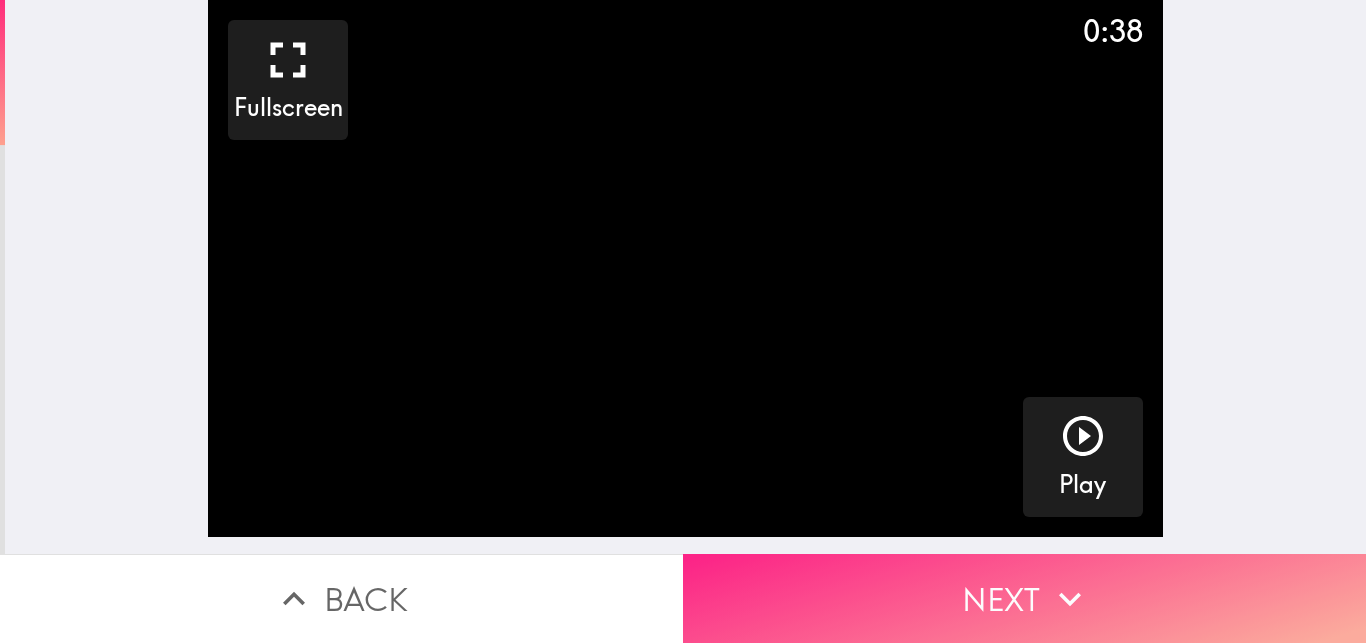 click 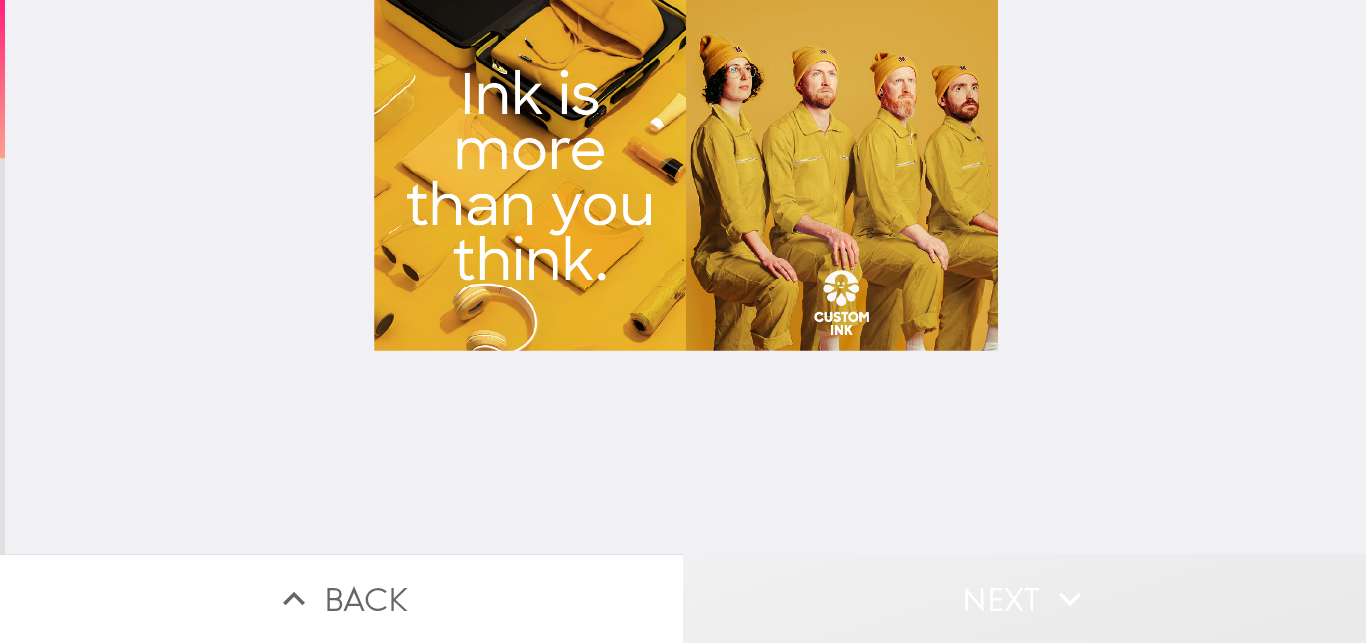 click 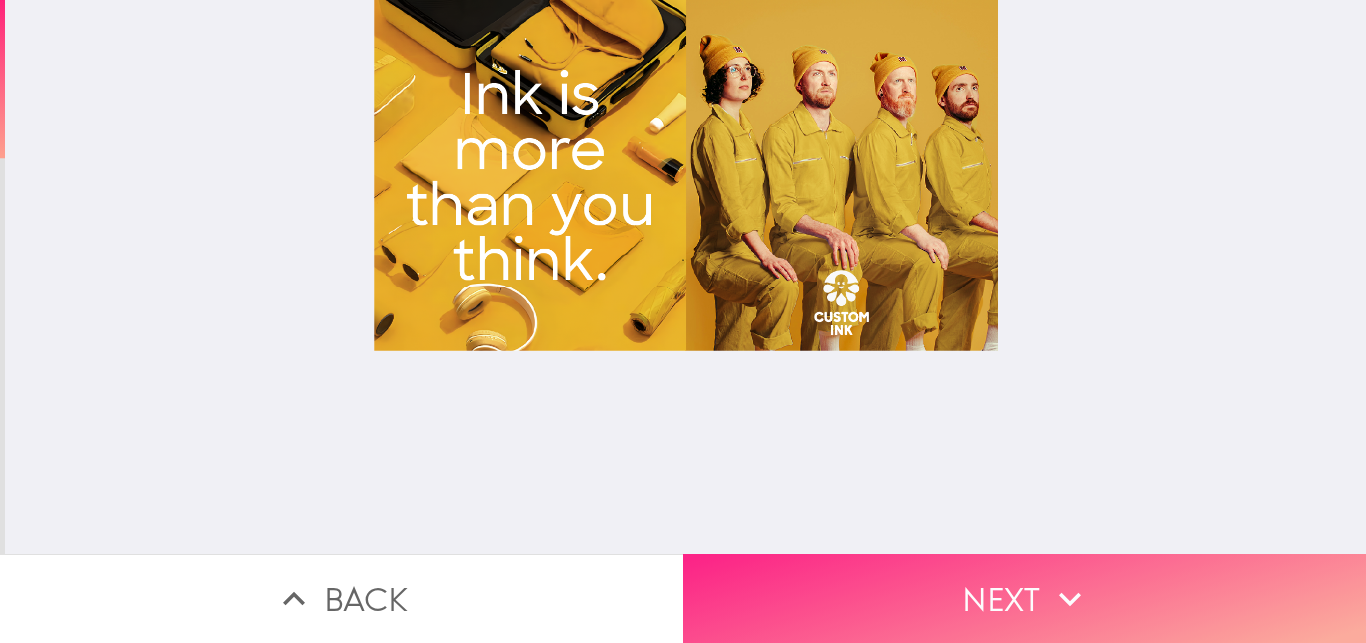click on "Next" at bounding box center [1024, 598] 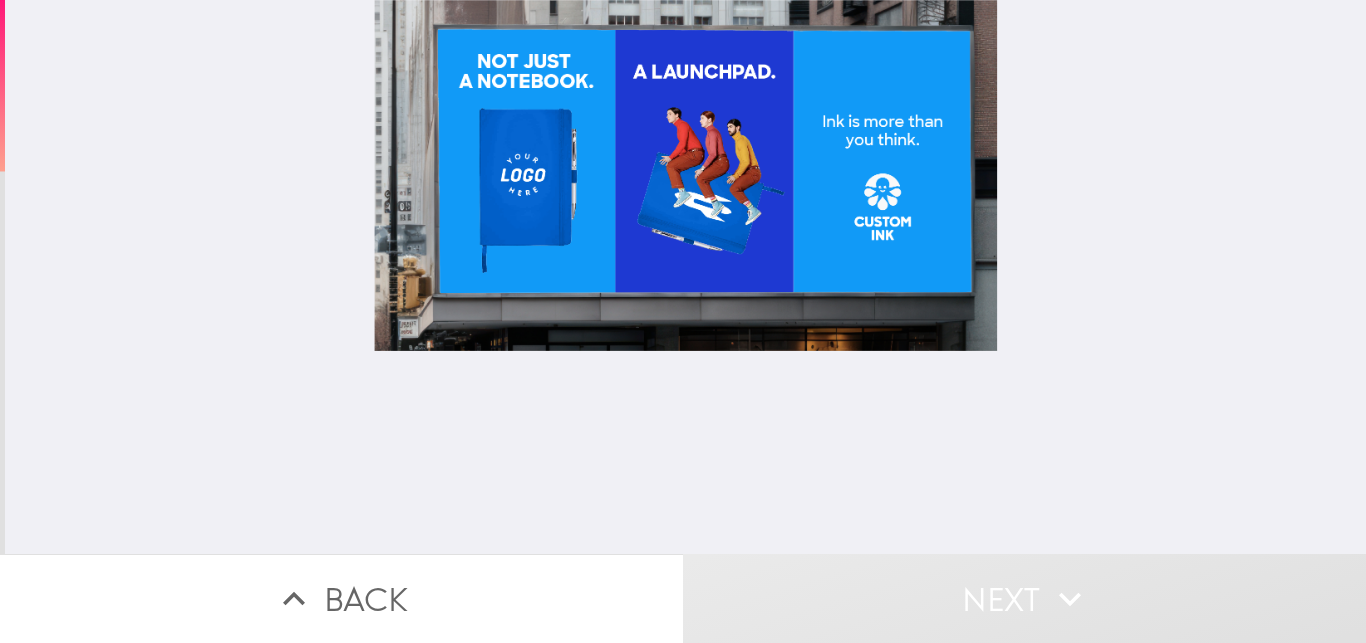click 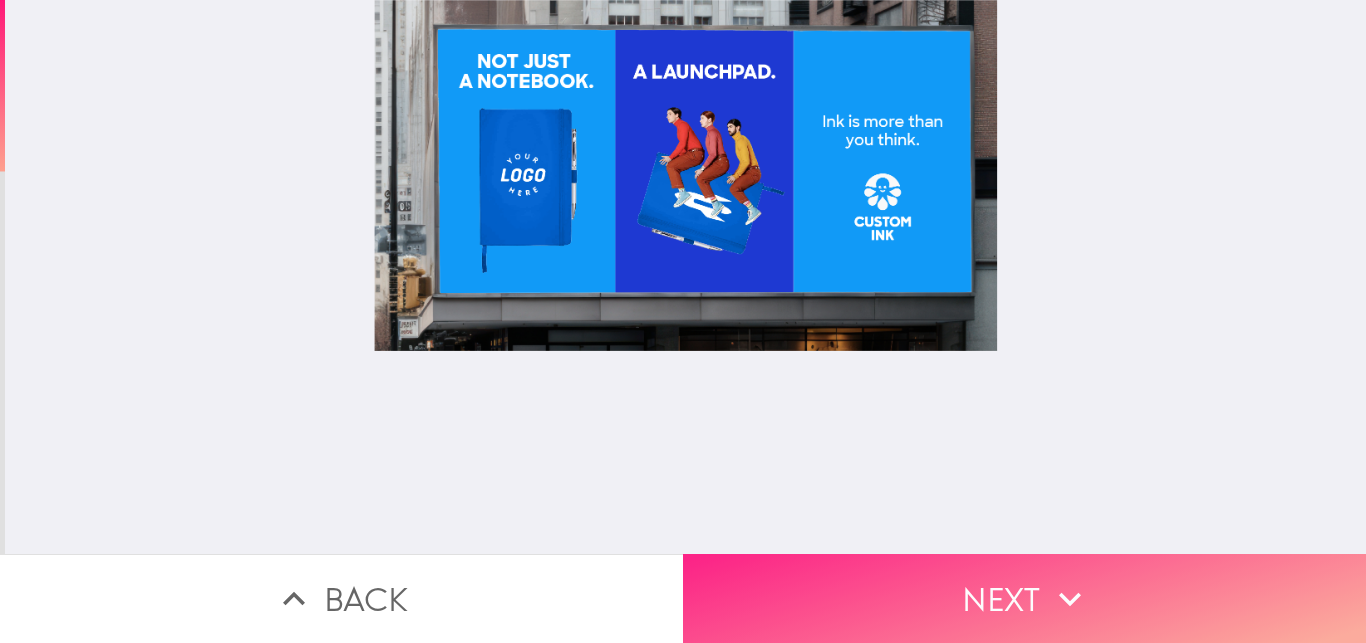 click on "Next" at bounding box center [1024, 598] 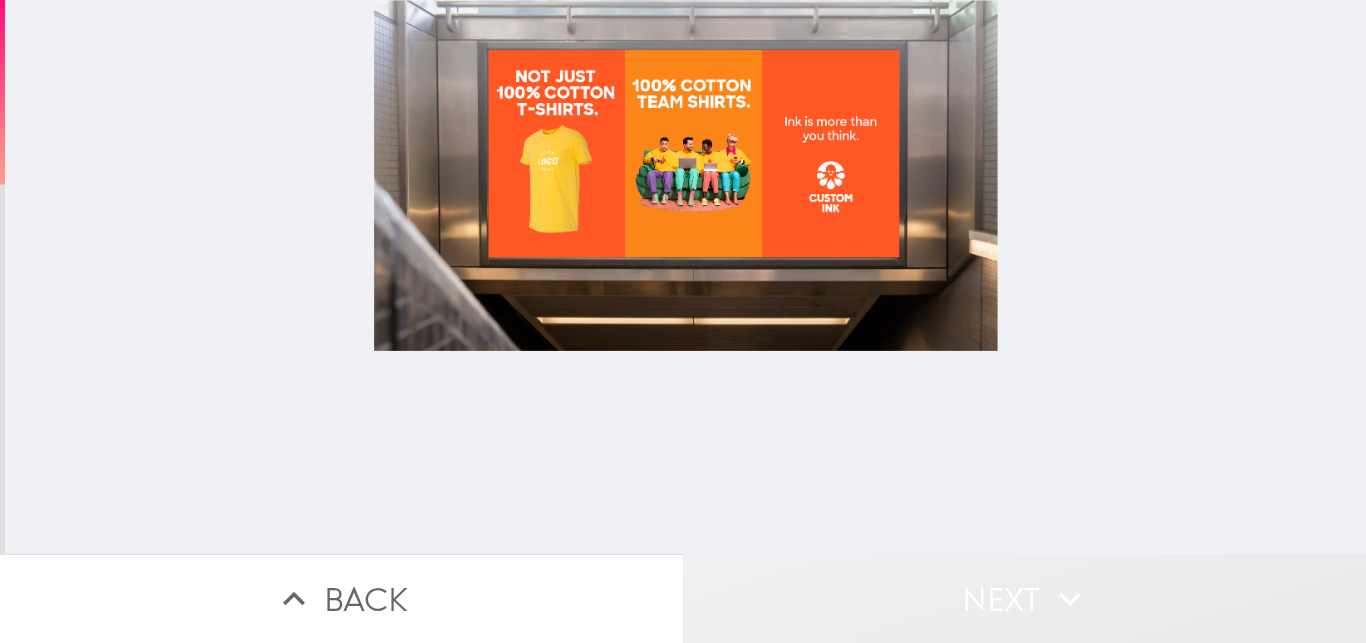 click 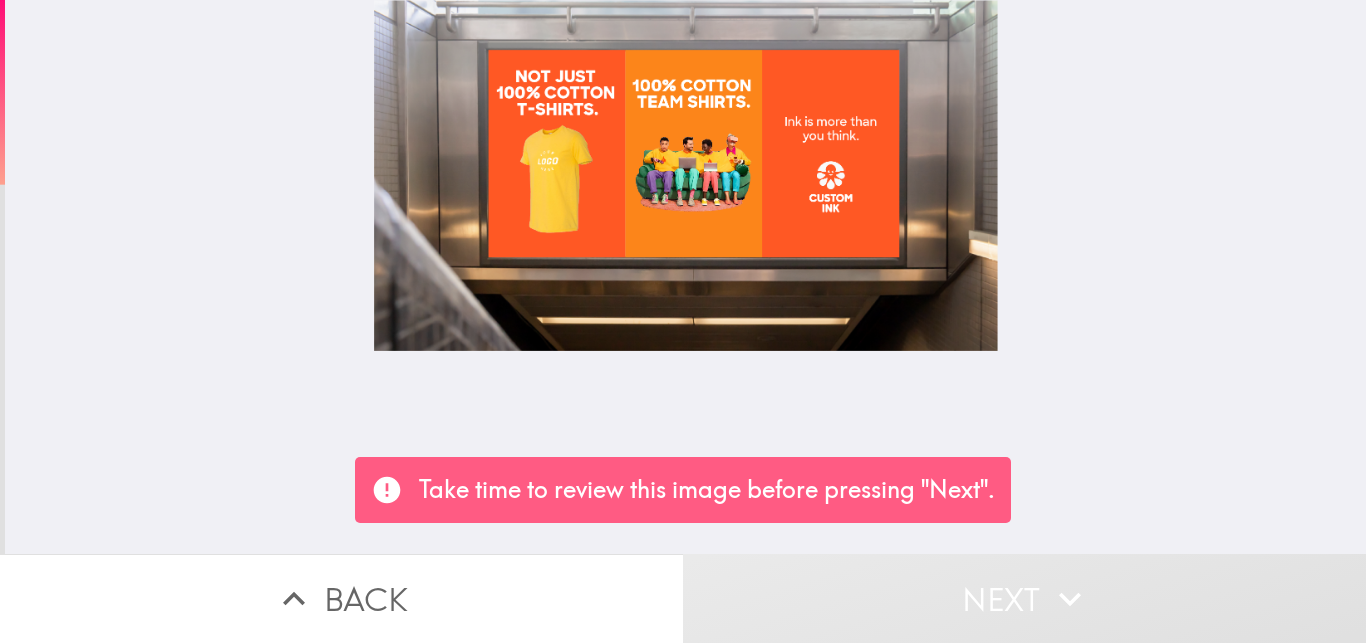 click 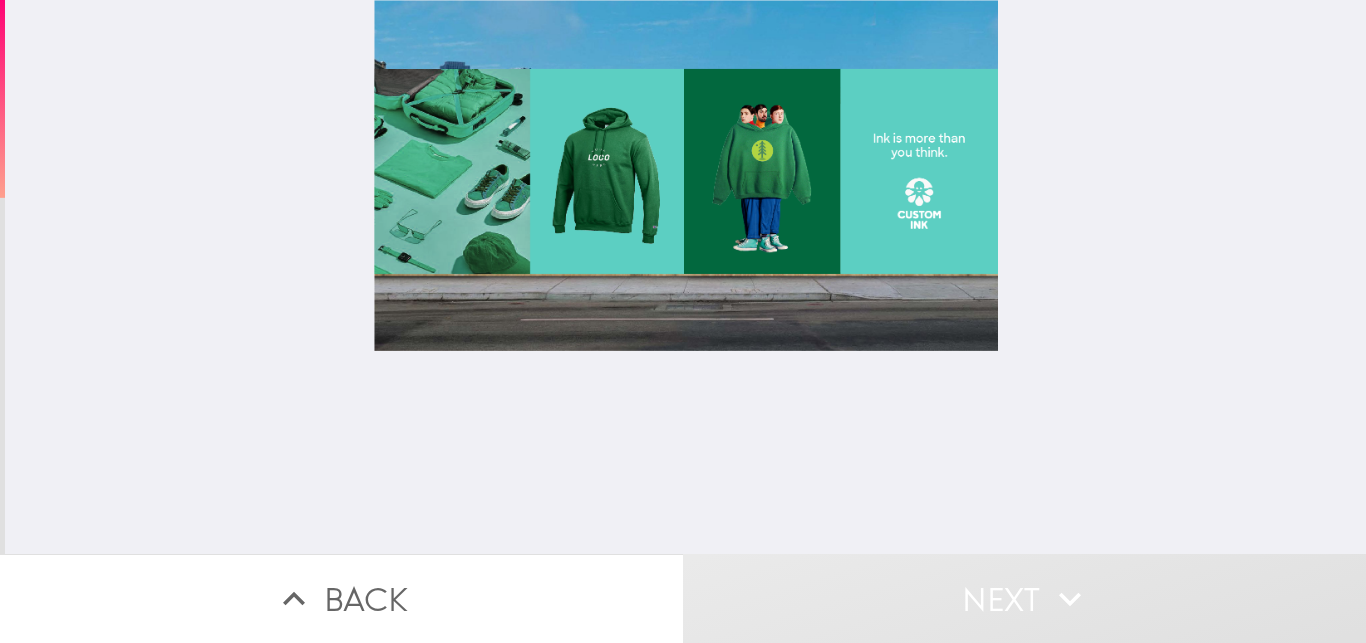 click 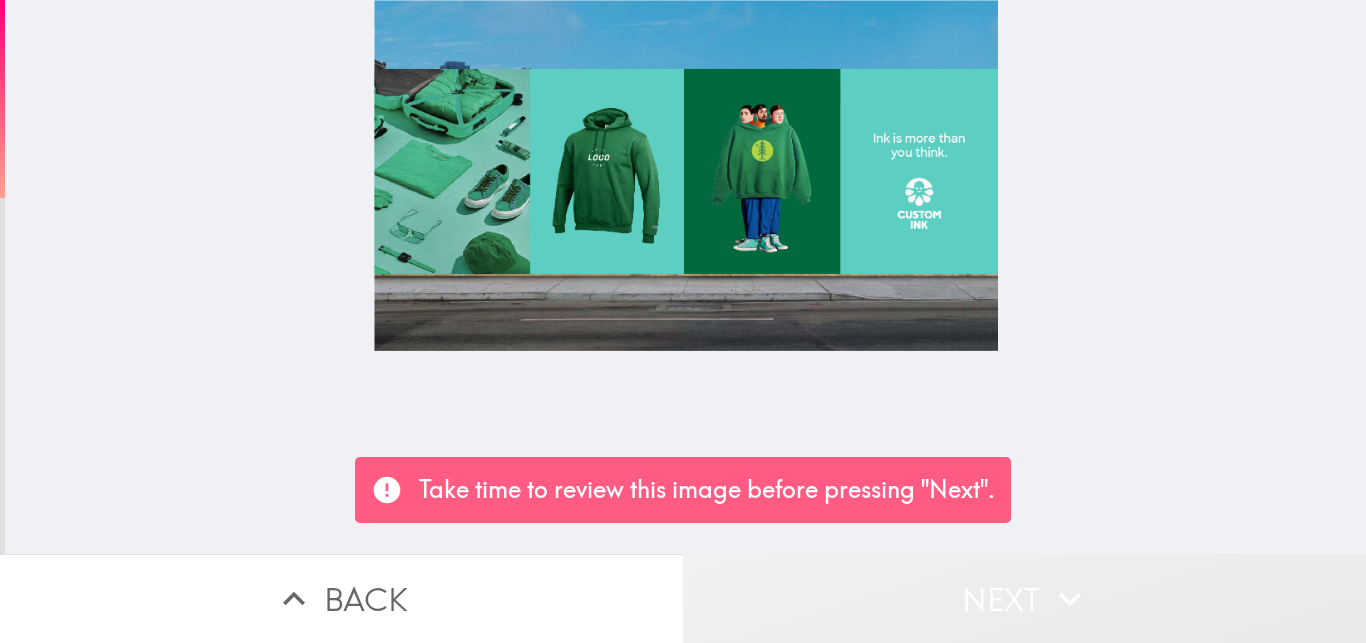click 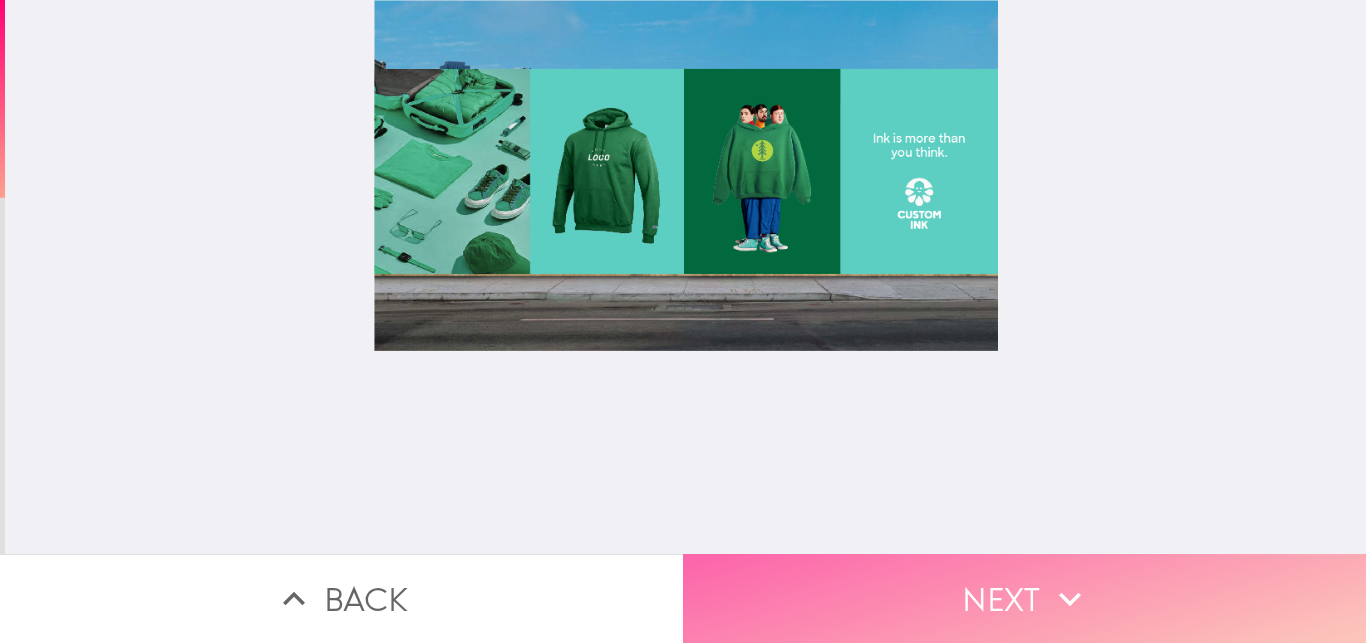 click 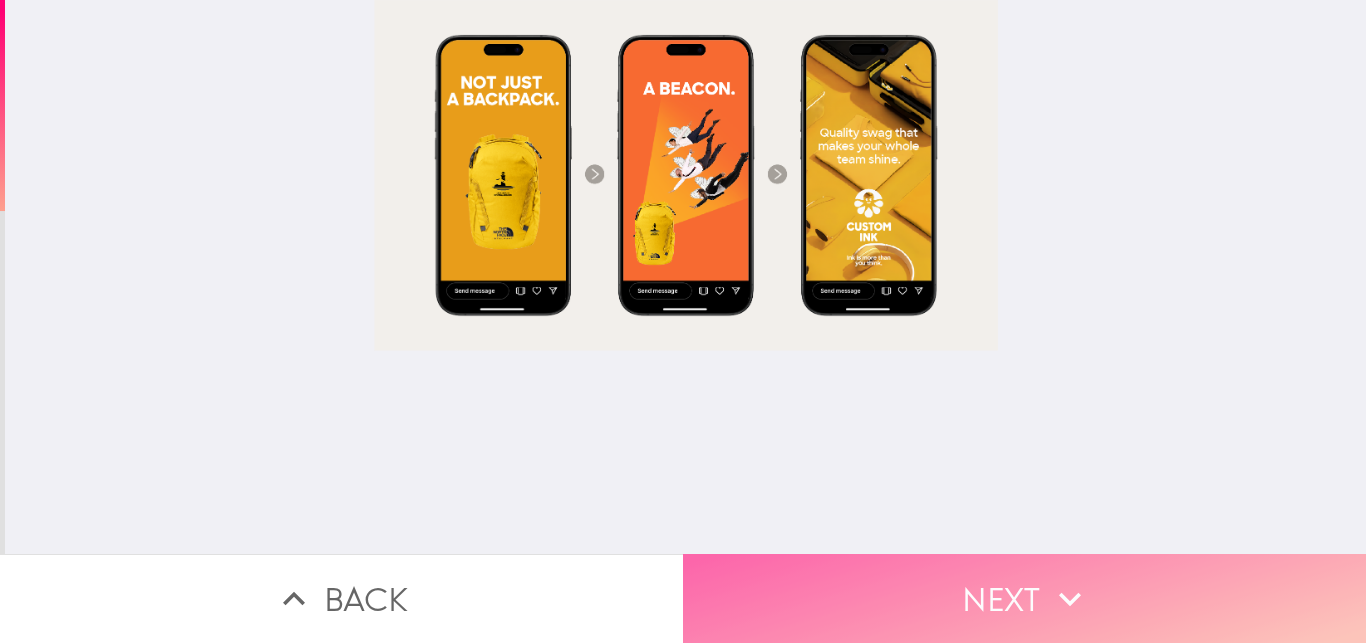 click 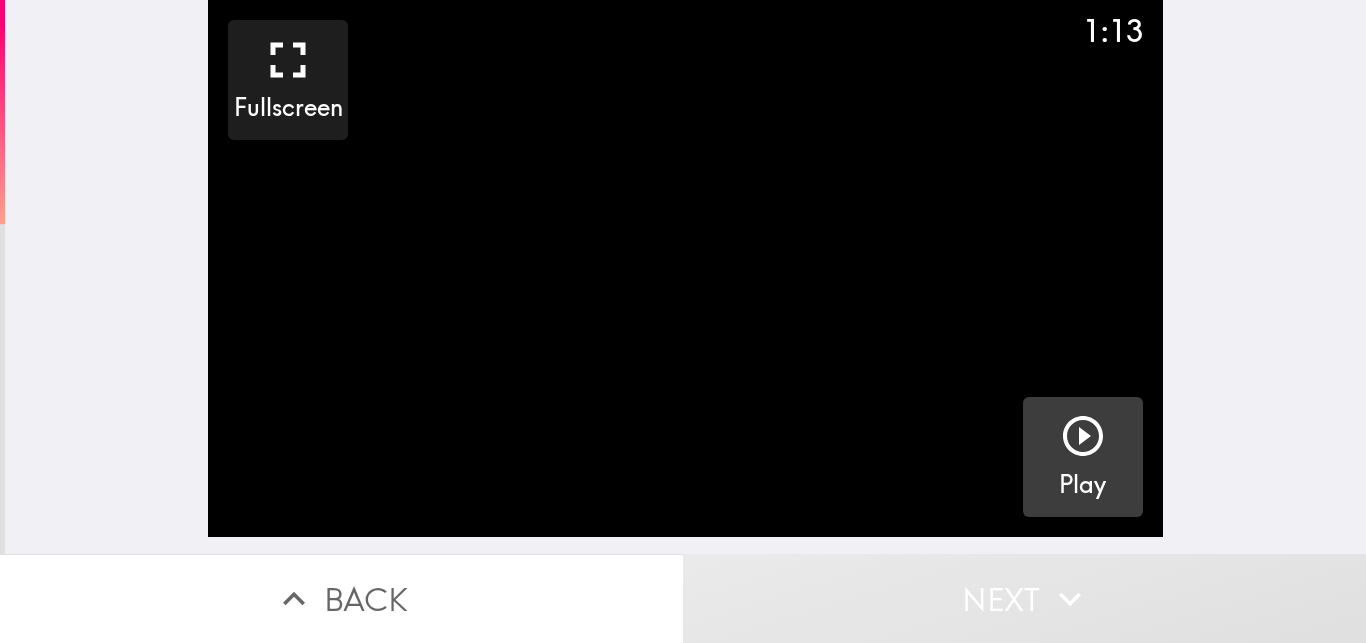 click on "Play" at bounding box center [1083, 457] 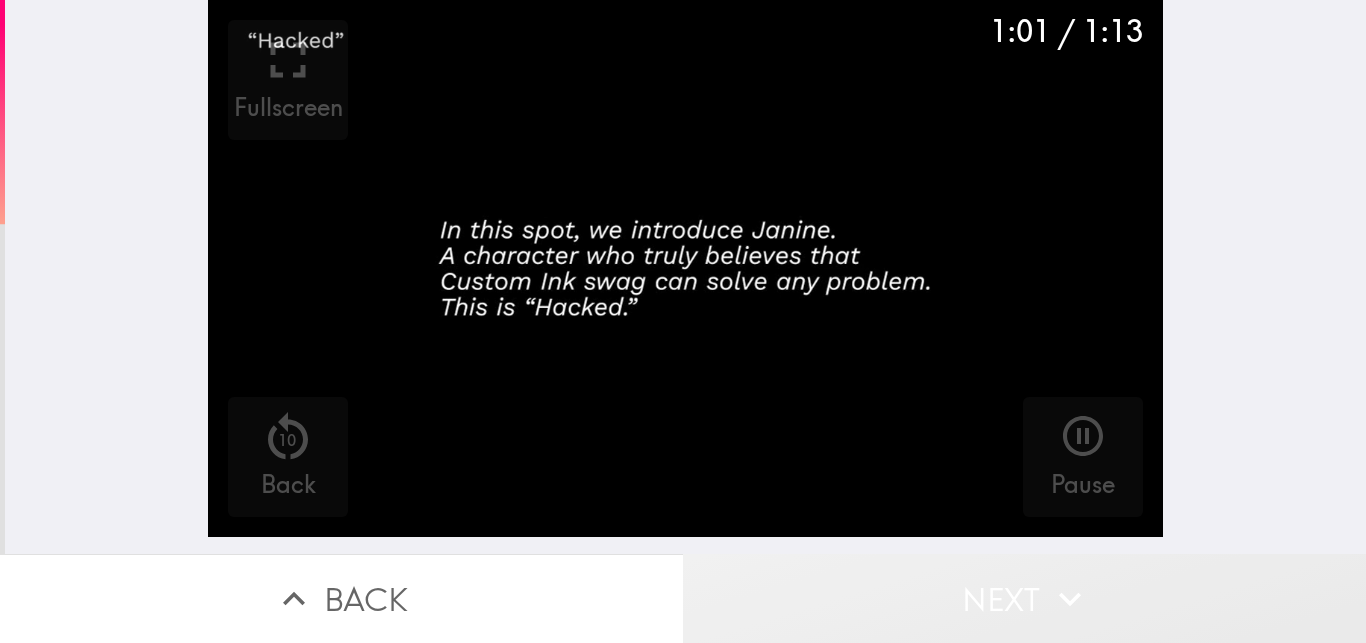 click on "Next" at bounding box center (1024, 598) 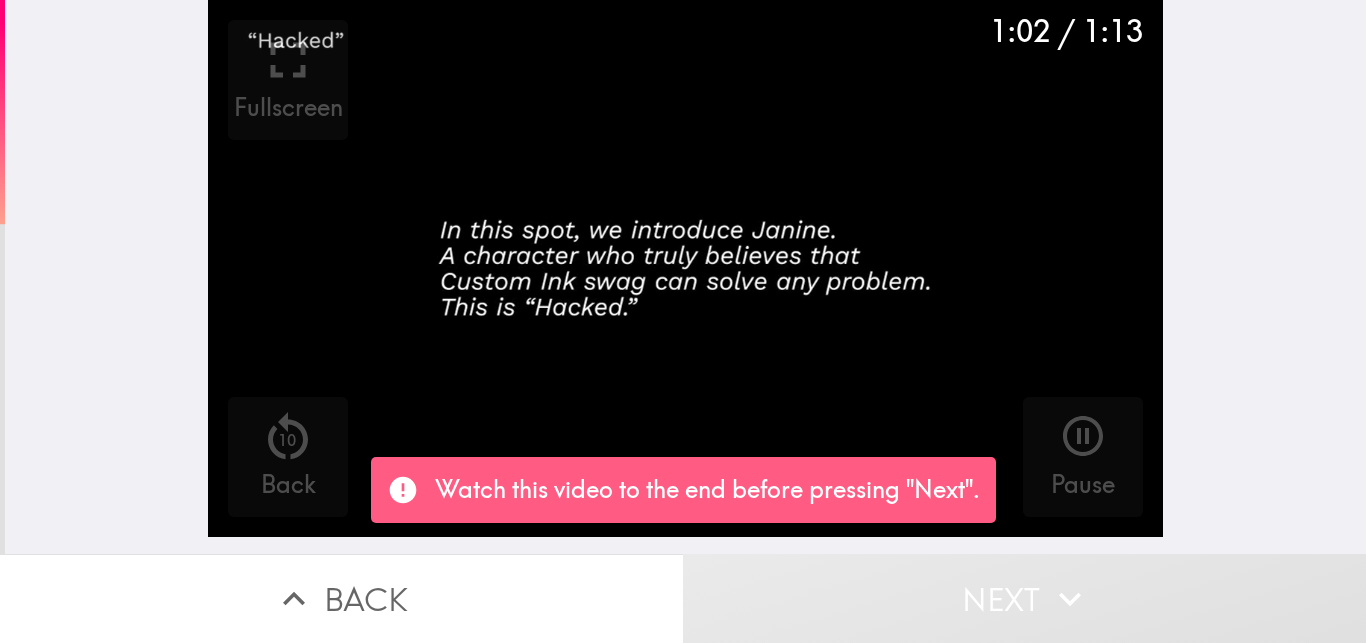 click on "Next" at bounding box center [1024, 598] 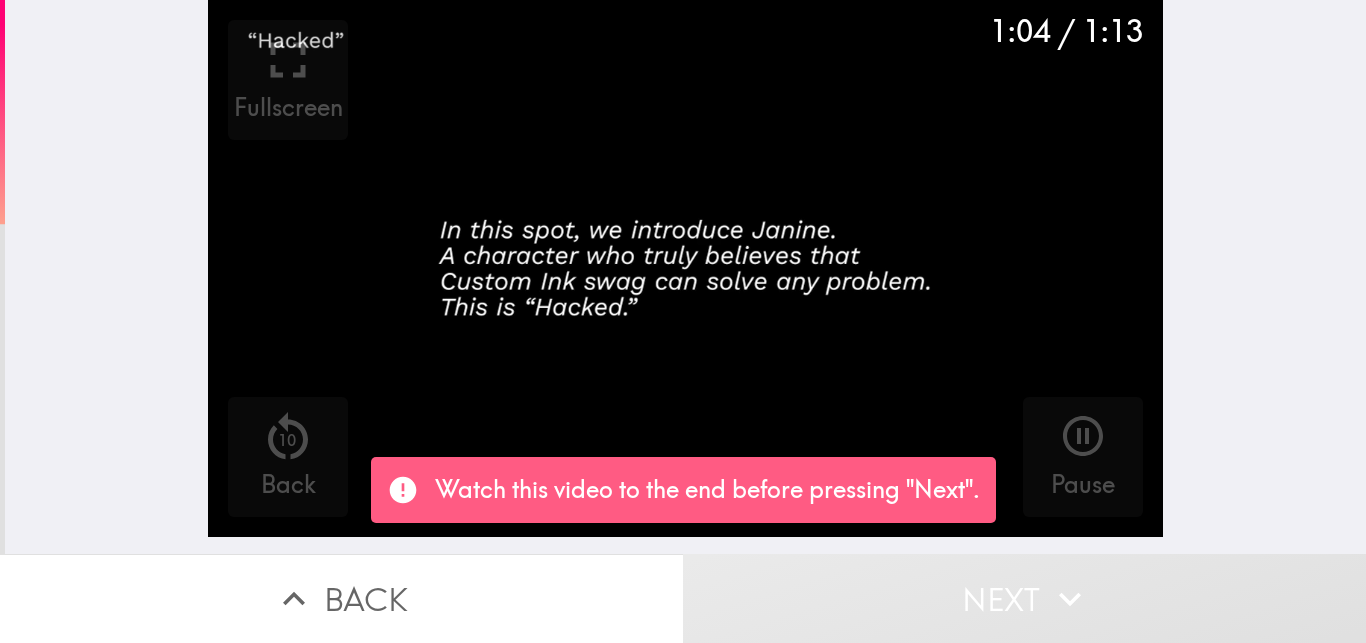 click on "Next" at bounding box center (1024, 598) 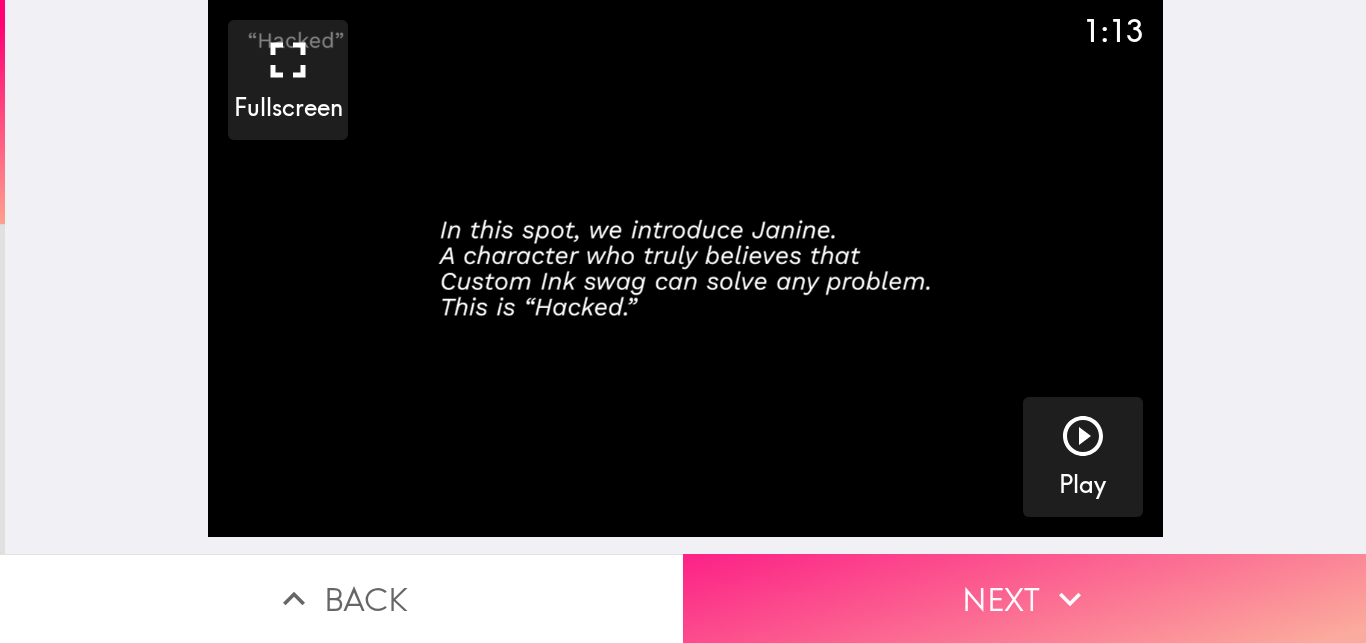 click on "Next" at bounding box center (1024, 598) 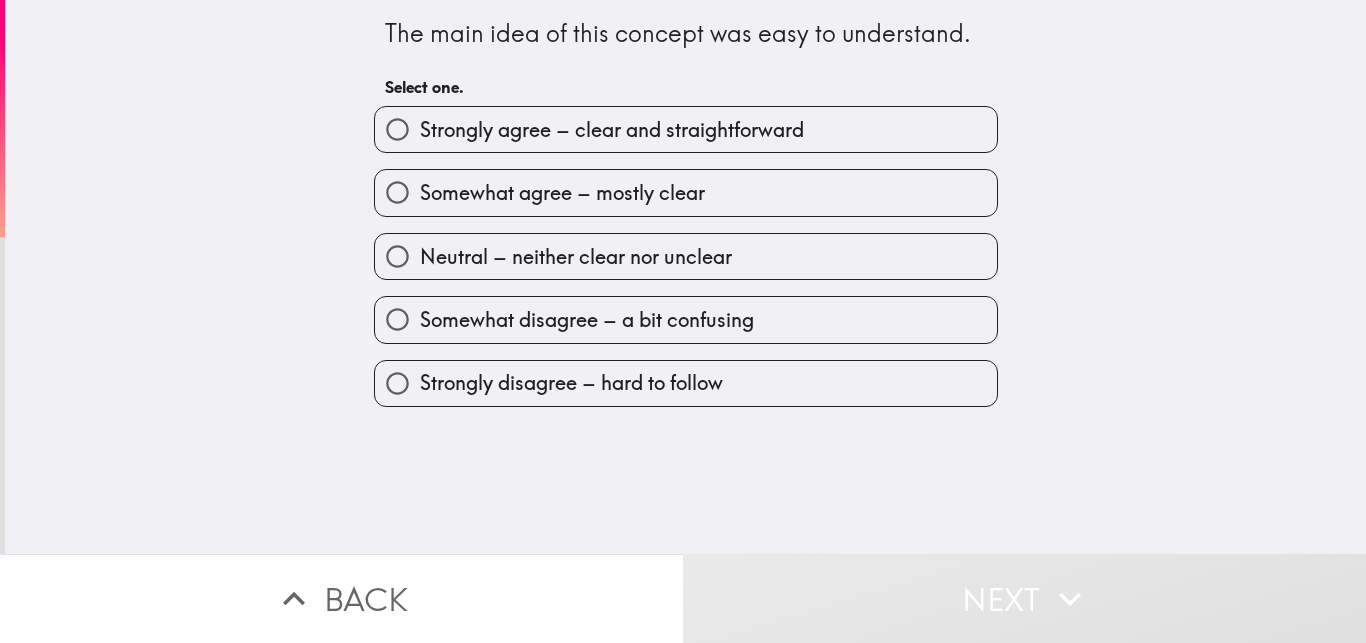 click on "Strongly agree – clear and straightforward" at bounding box center (686, 129) 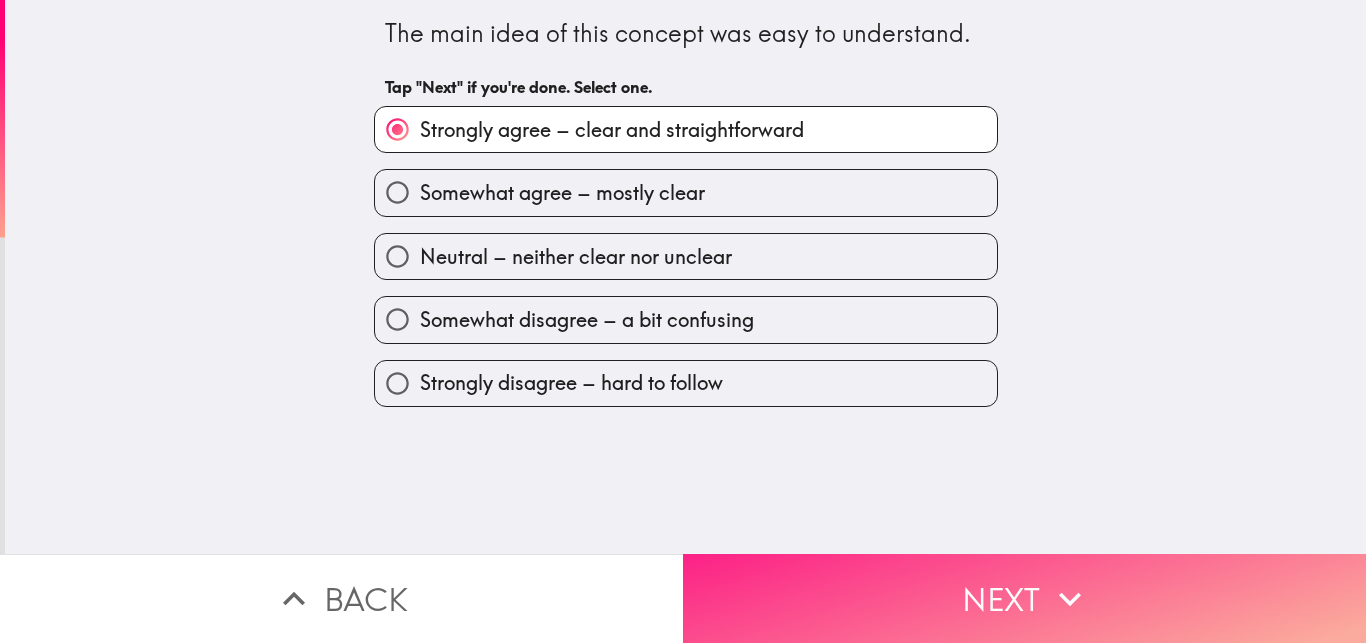click on "Next" at bounding box center [1024, 598] 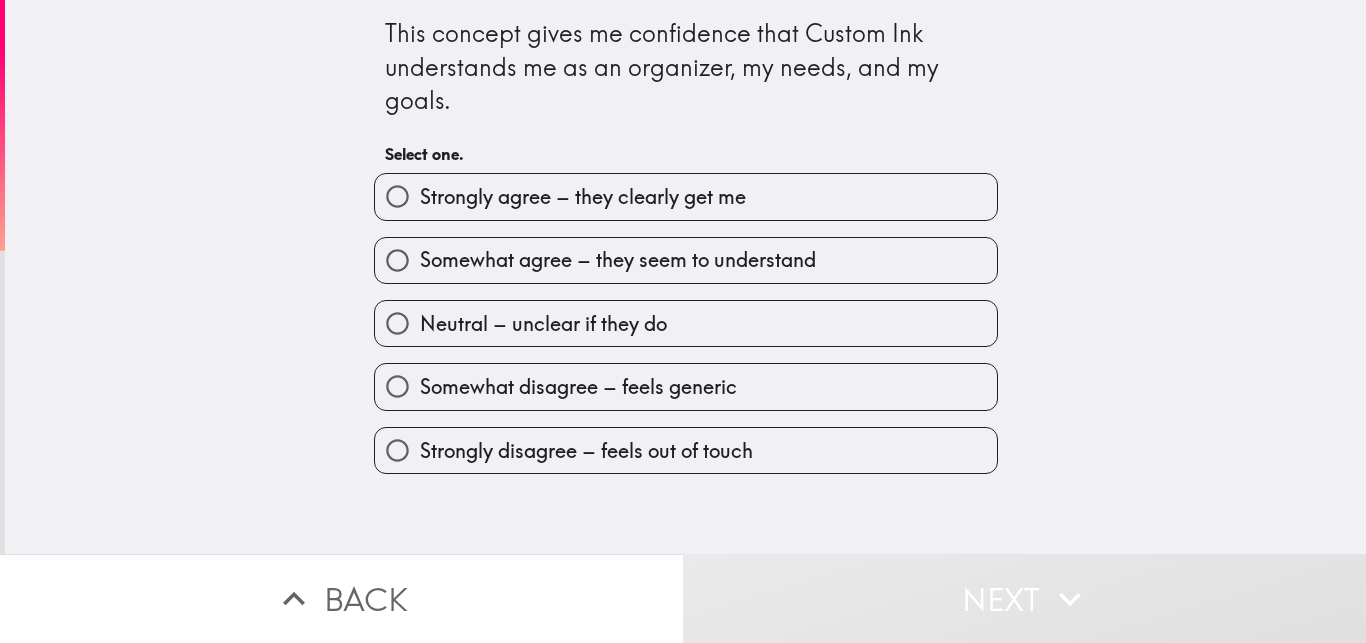 click on "Somewhat agree – they seem to understand" at bounding box center (678, 252) 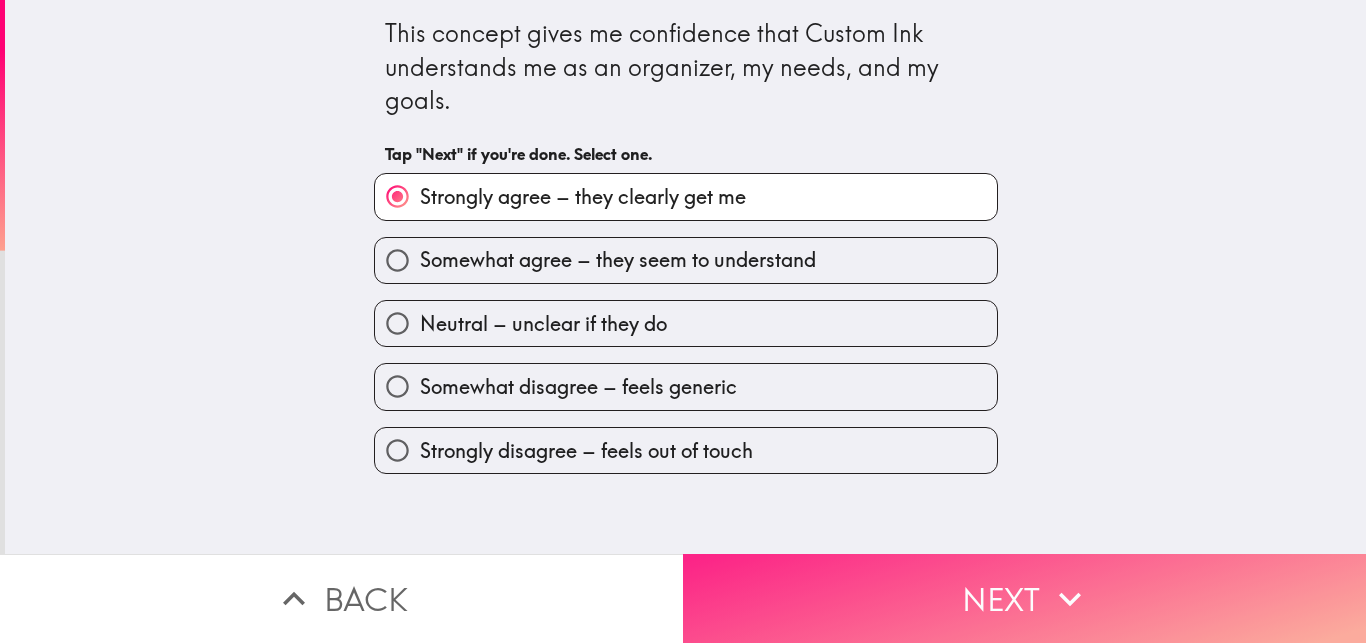 click on "Next" at bounding box center [1024, 598] 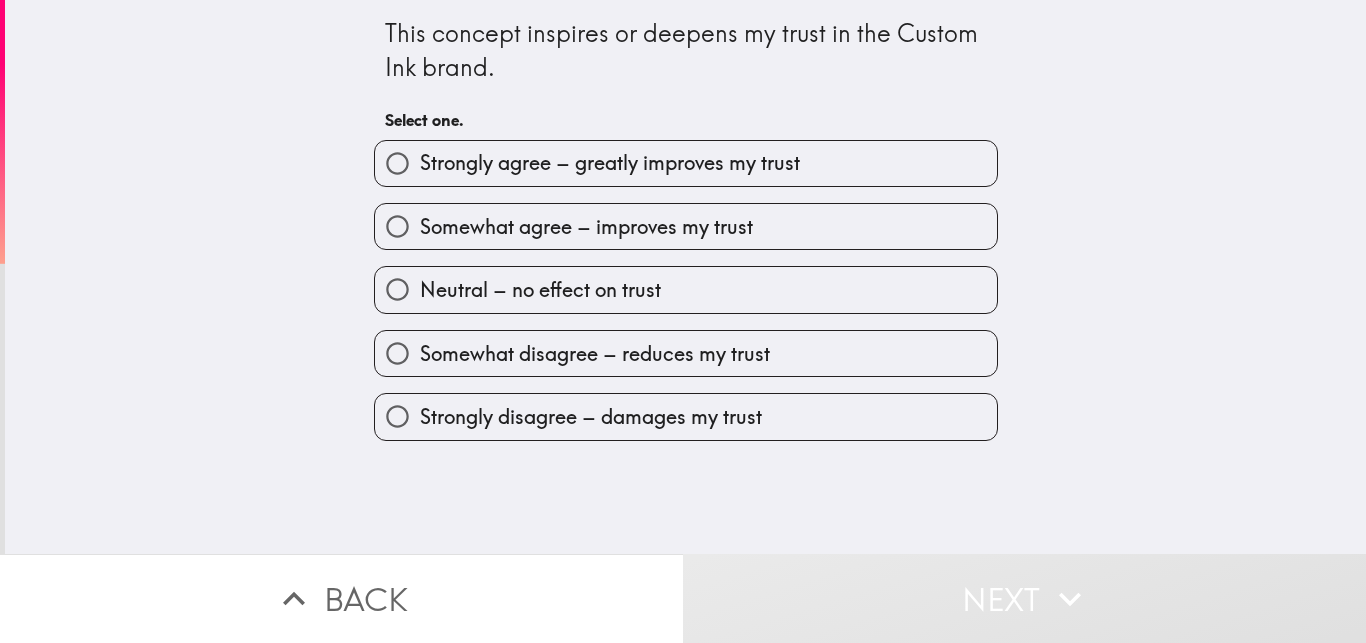 click on "Strongly agree – greatly improves my trust" at bounding box center (686, 163) 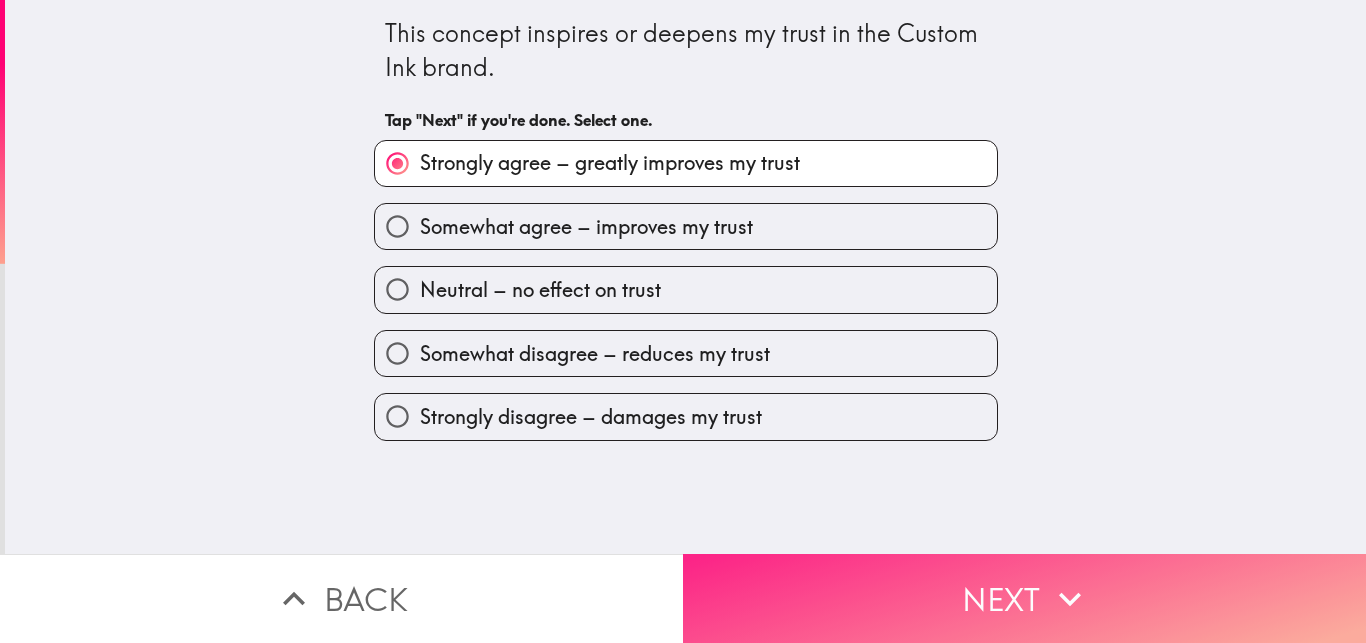 click on "Next" at bounding box center (1024, 598) 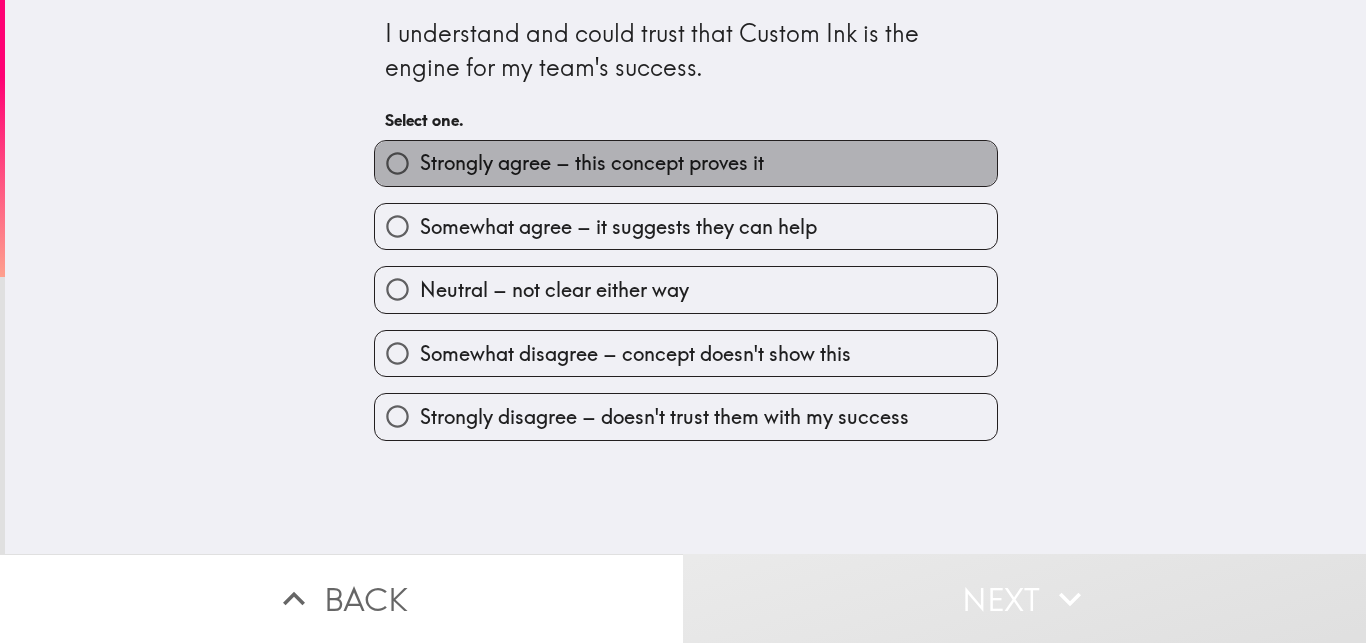 click on "Strongly agree – this concept proves it" at bounding box center [686, 163] 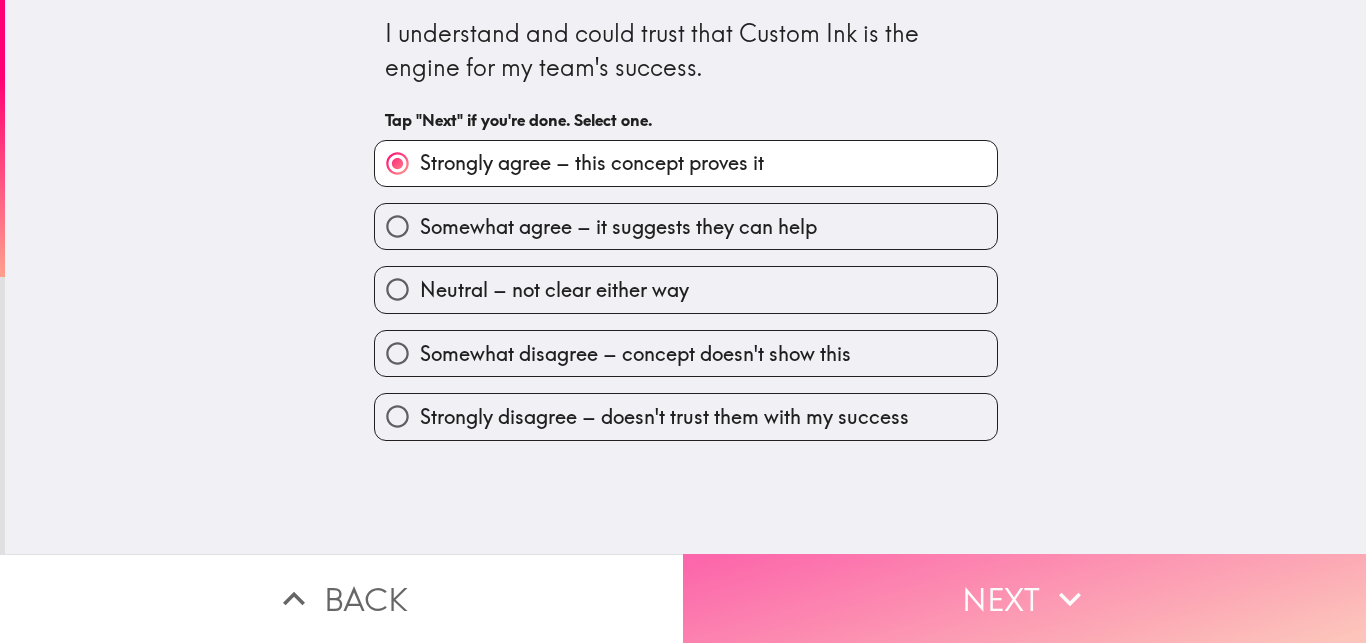 click on "Next" at bounding box center [1024, 598] 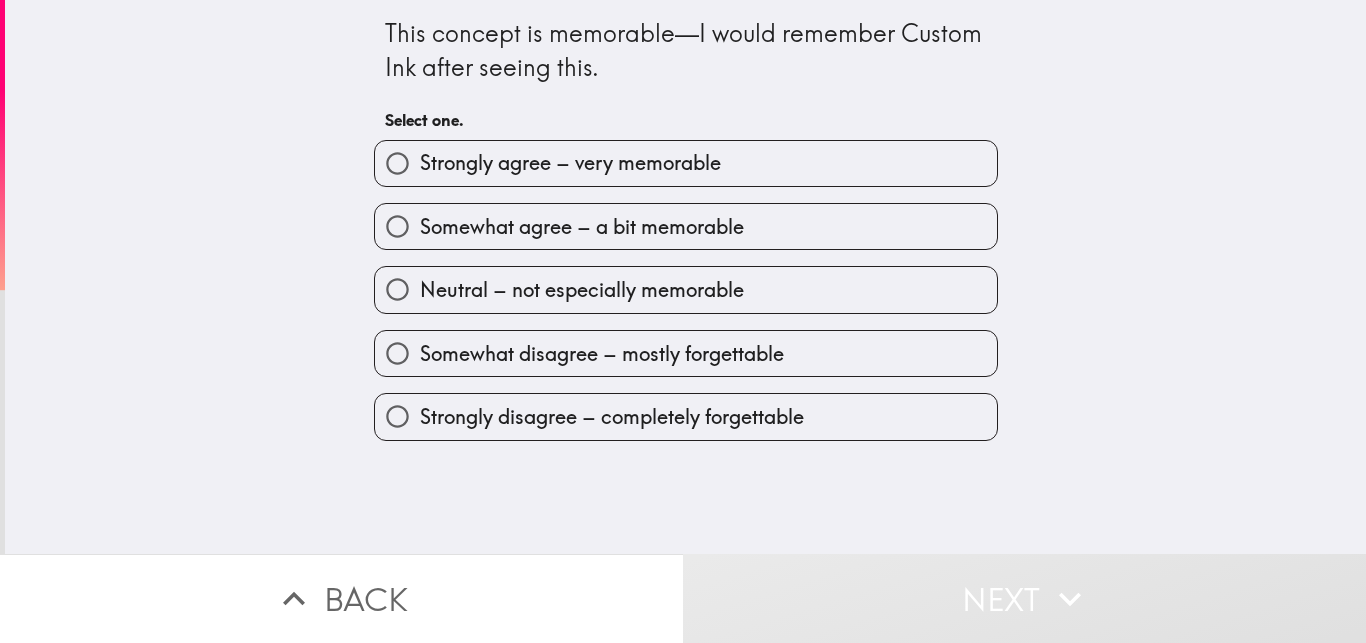 click on "Strongly agree – very memorable" at bounding box center (686, 163) 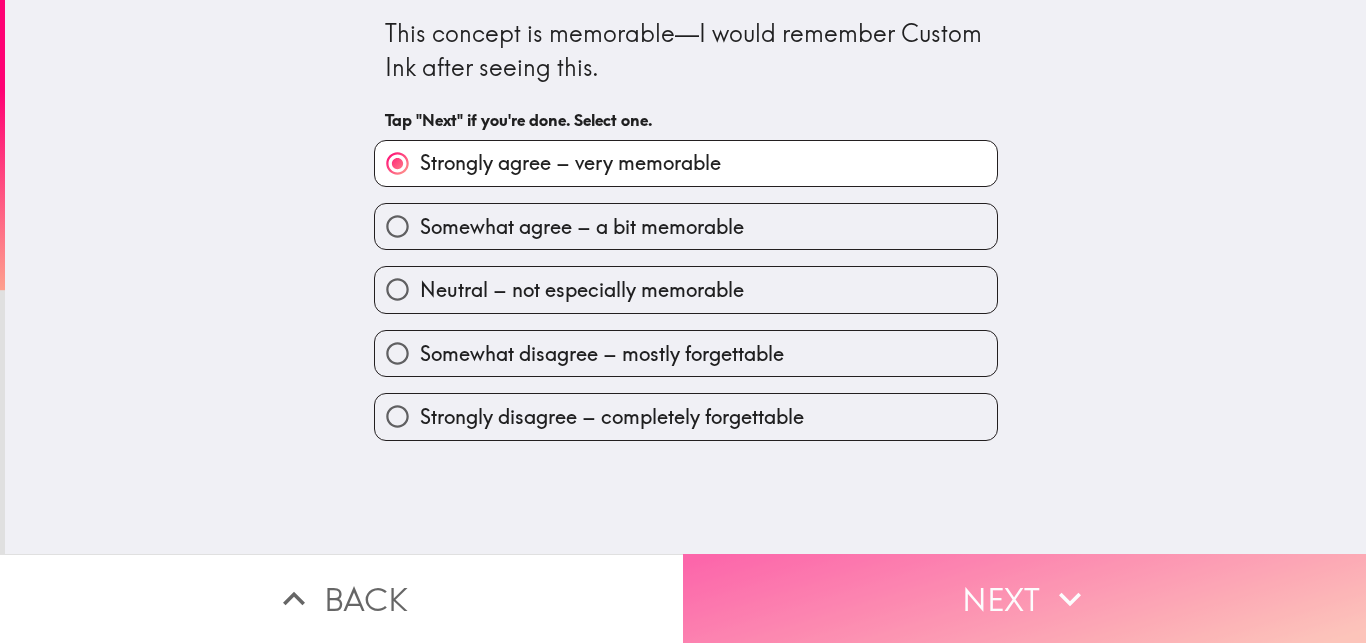 click on "Next" at bounding box center (1024, 598) 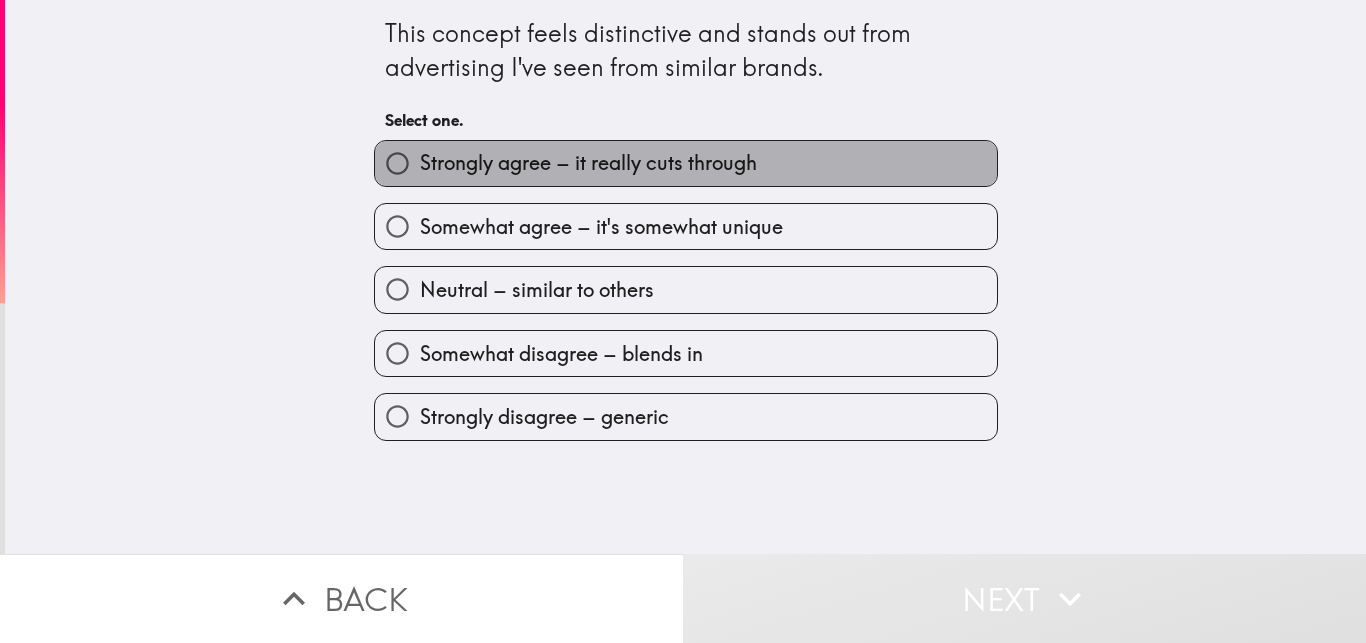 click on "Strongly agree – it really cuts through" at bounding box center [686, 163] 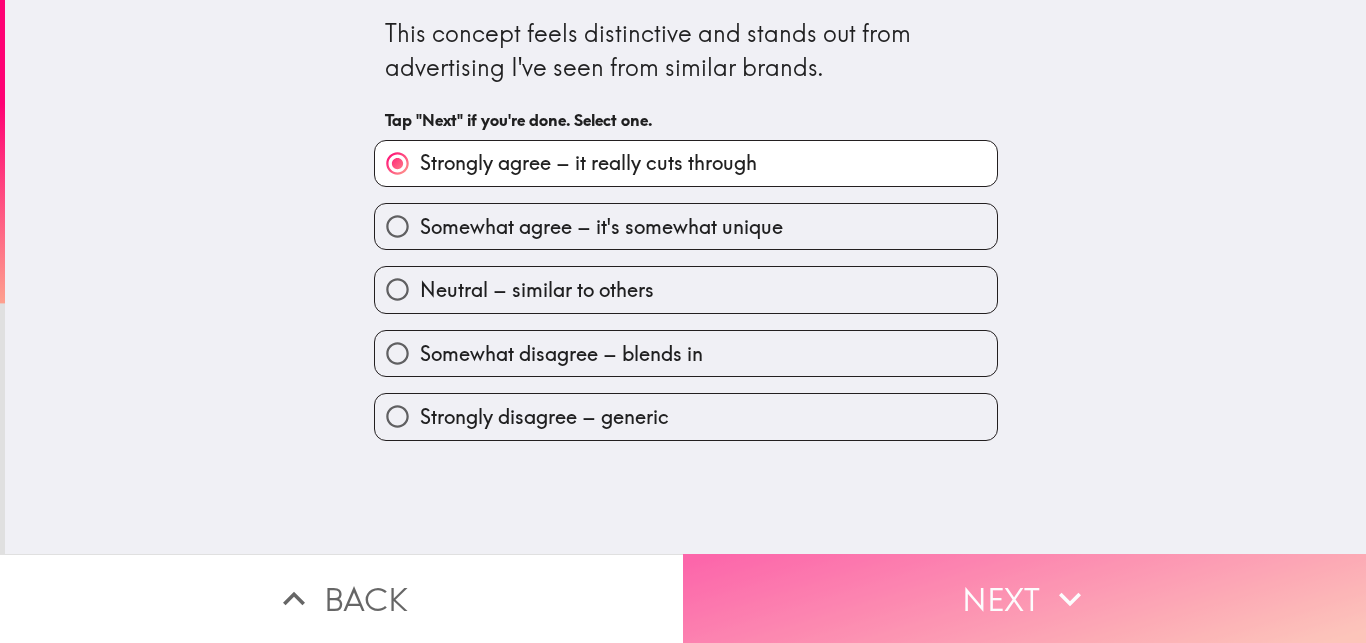 click on "Next" at bounding box center [1024, 598] 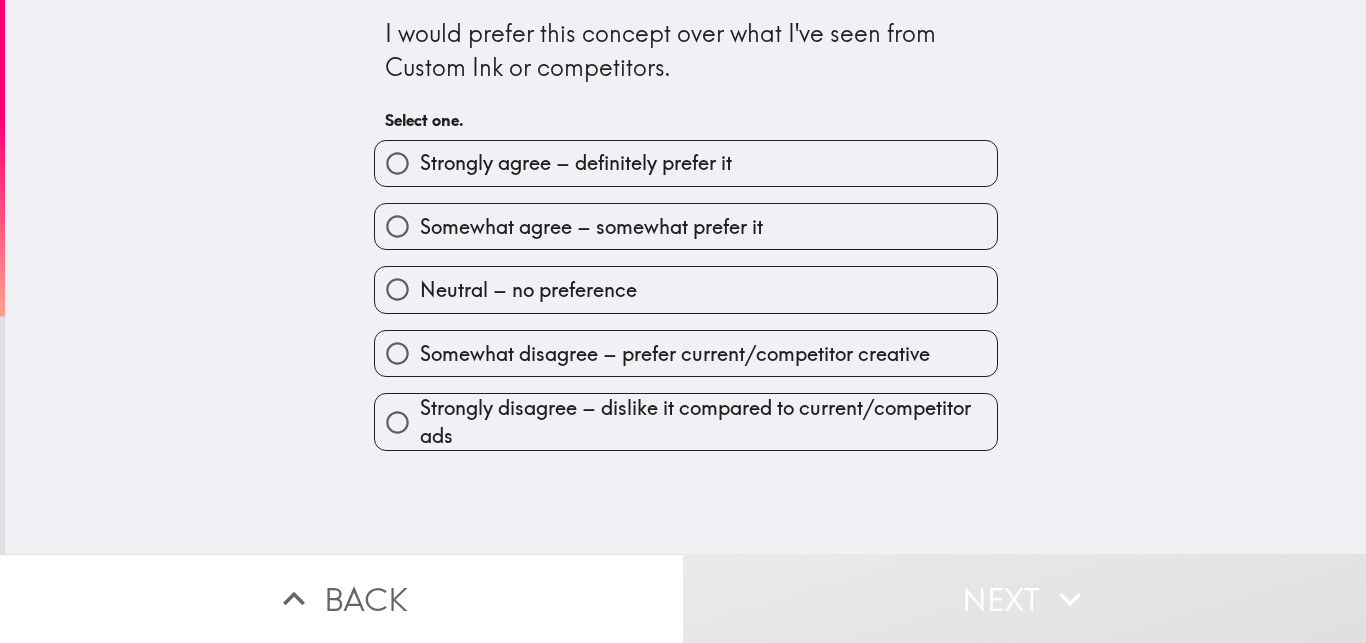 click on "Strongly agree – definitely prefer it" at bounding box center (686, 163) 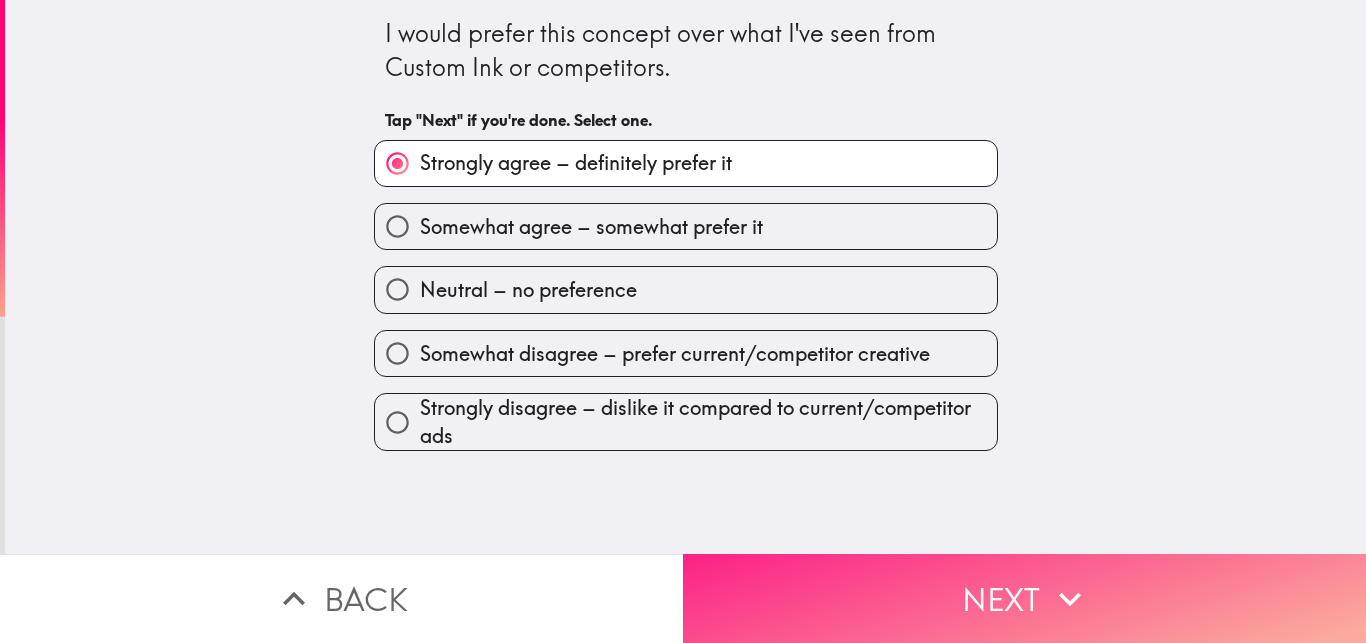 click on "Next" at bounding box center (1024, 598) 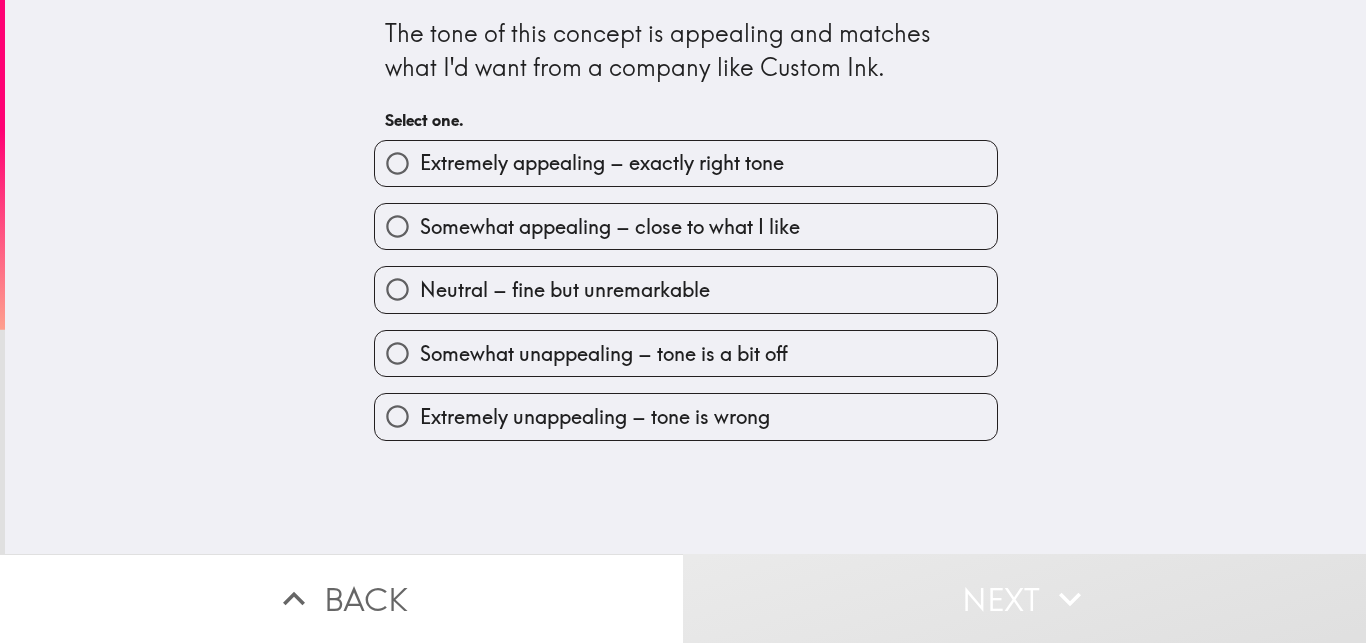 click on "Extremely appealing – exactly right tone" at bounding box center (686, 163) 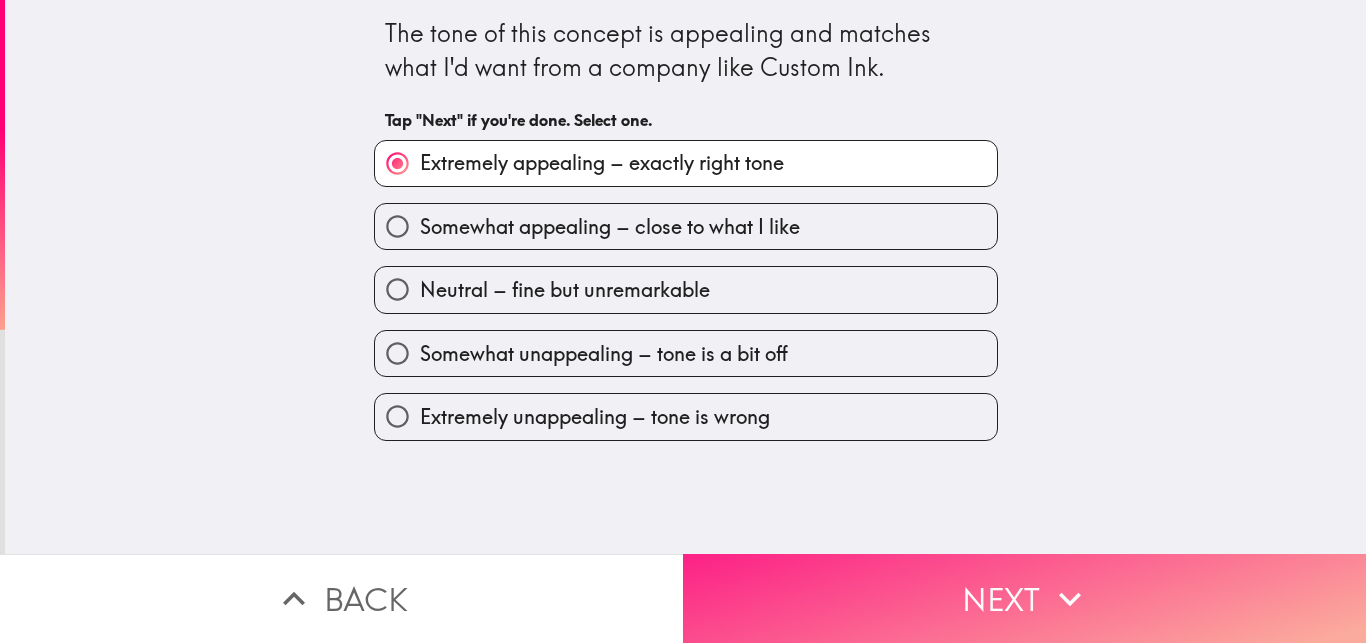 click on "Next" at bounding box center (1024, 598) 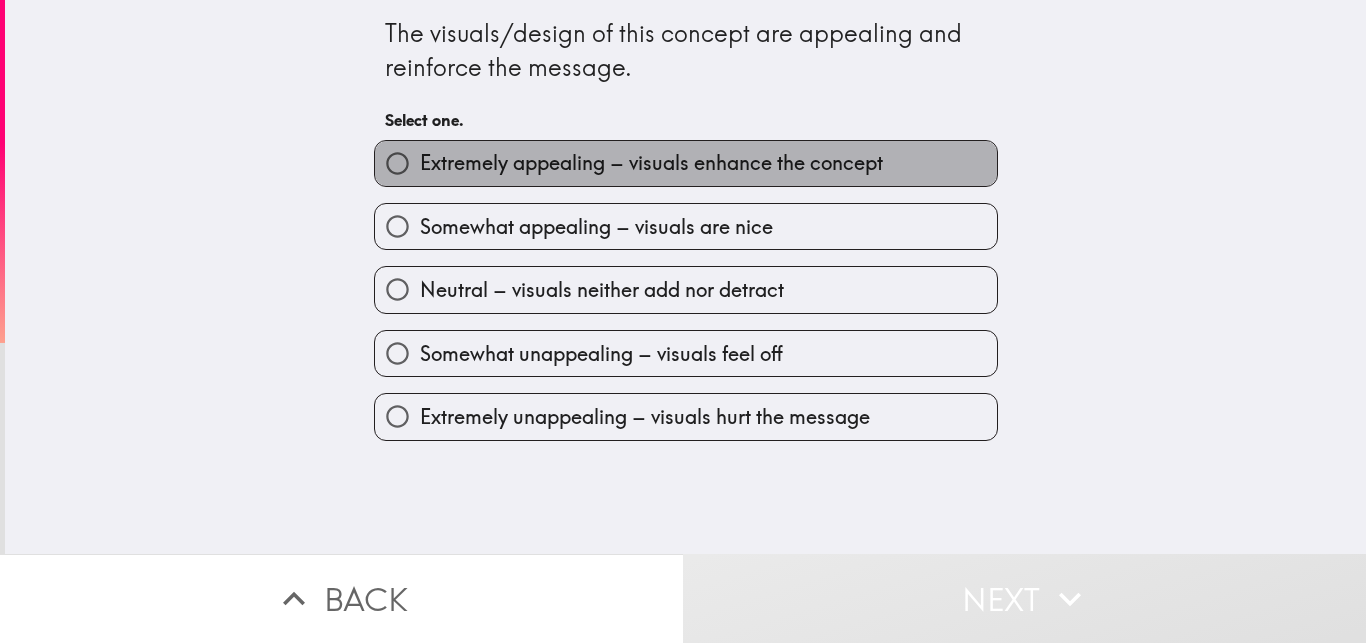 click on "Extremely appealing – visuals enhance the concept" at bounding box center [651, 163] 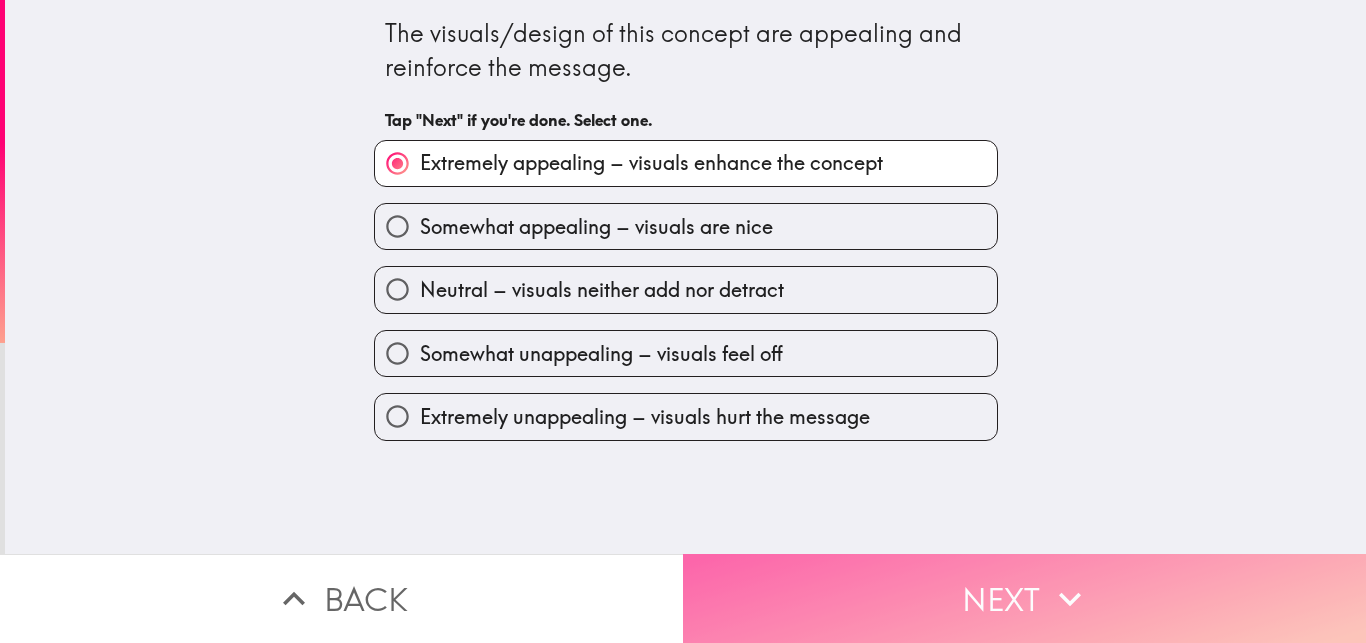 click on "Next" at bounding box center [1024, 598] 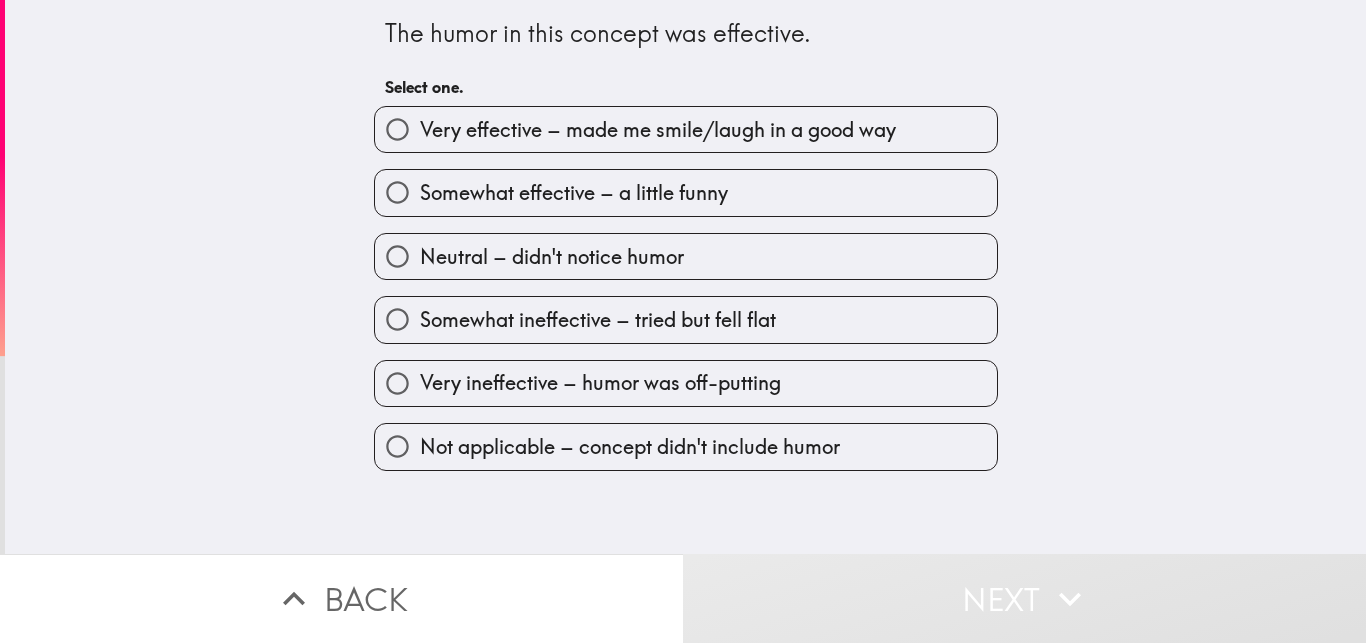click on "Very effective – made me smile/laugh in a good way" at bounding box center [658, 130] 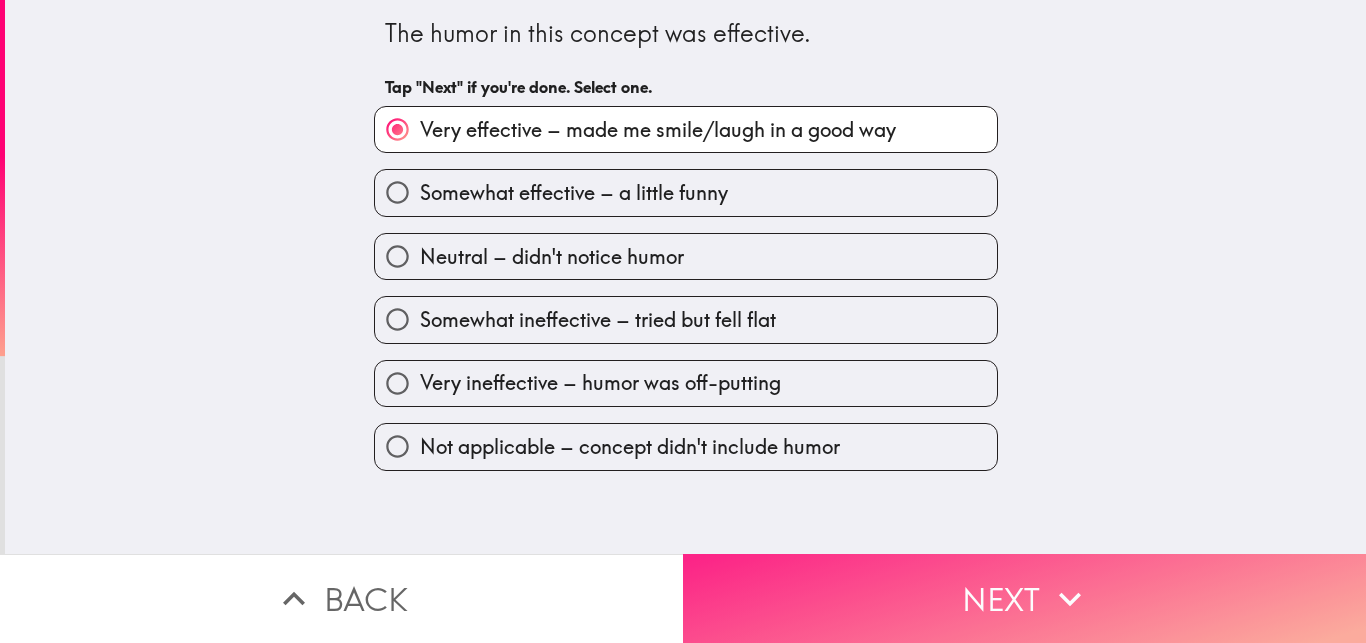 click on "Next" at bounding box center (1024, 598) 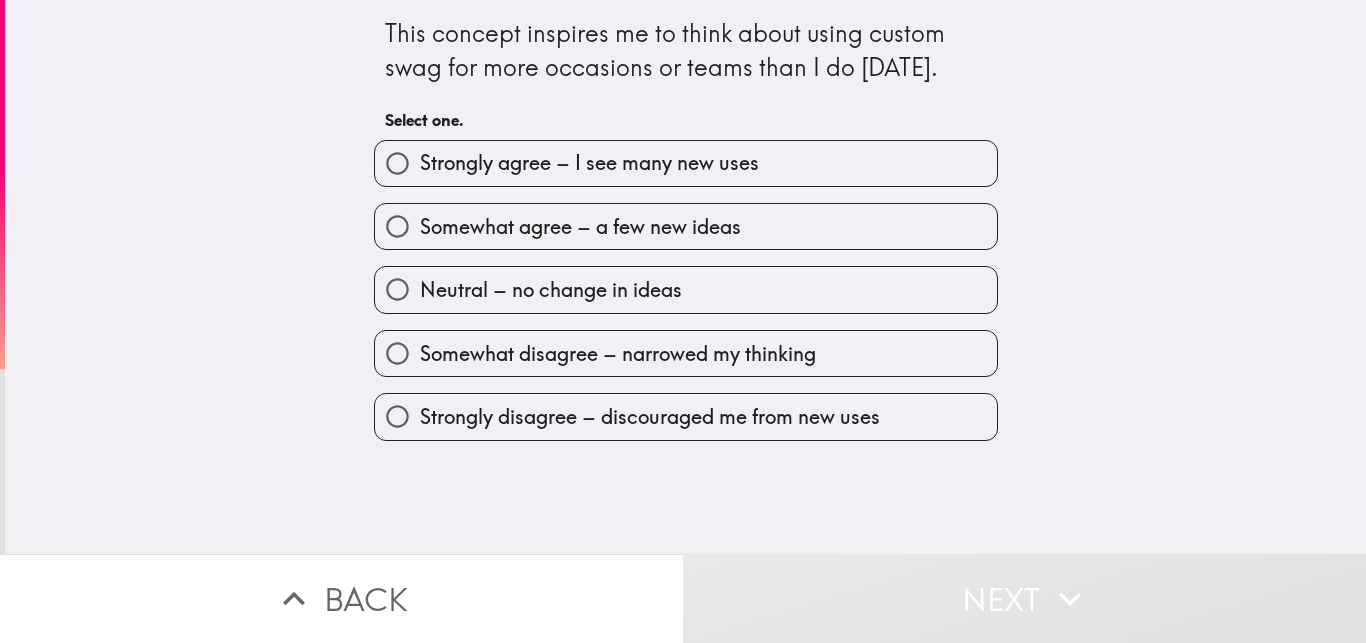 click on "Strongly agree – I see many new uses" at bounding box center [589, 163] 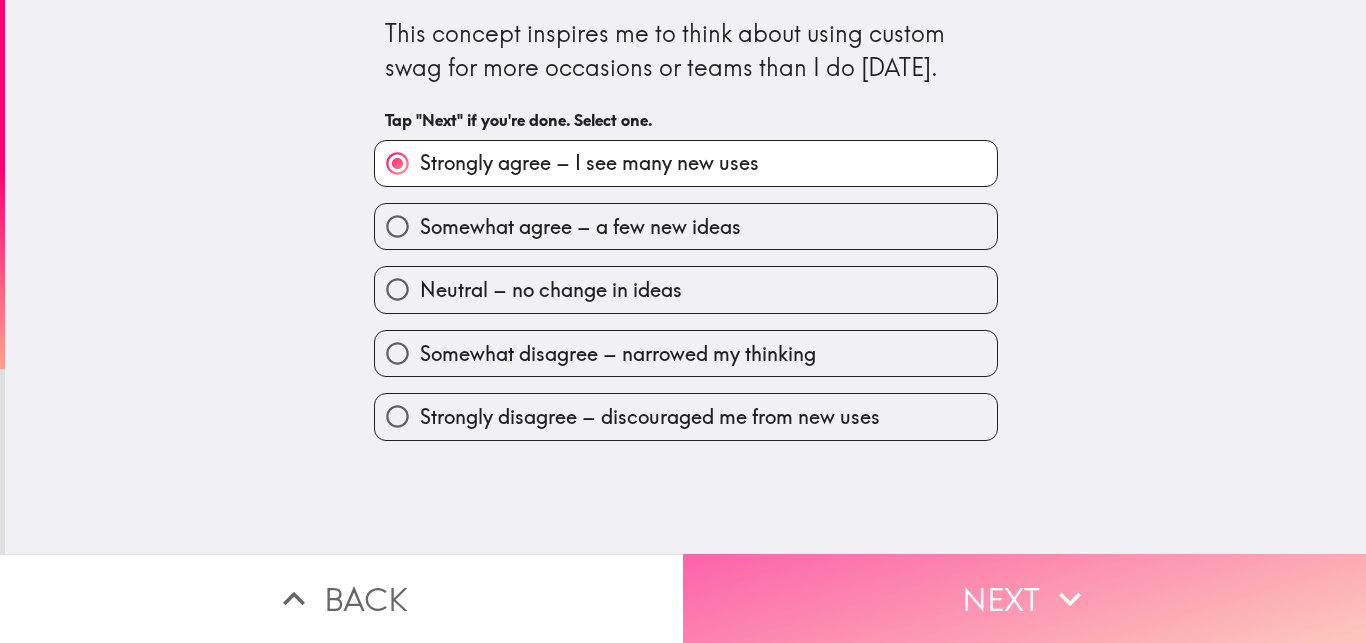 click on "Next" at bounding box center [1024, 598] 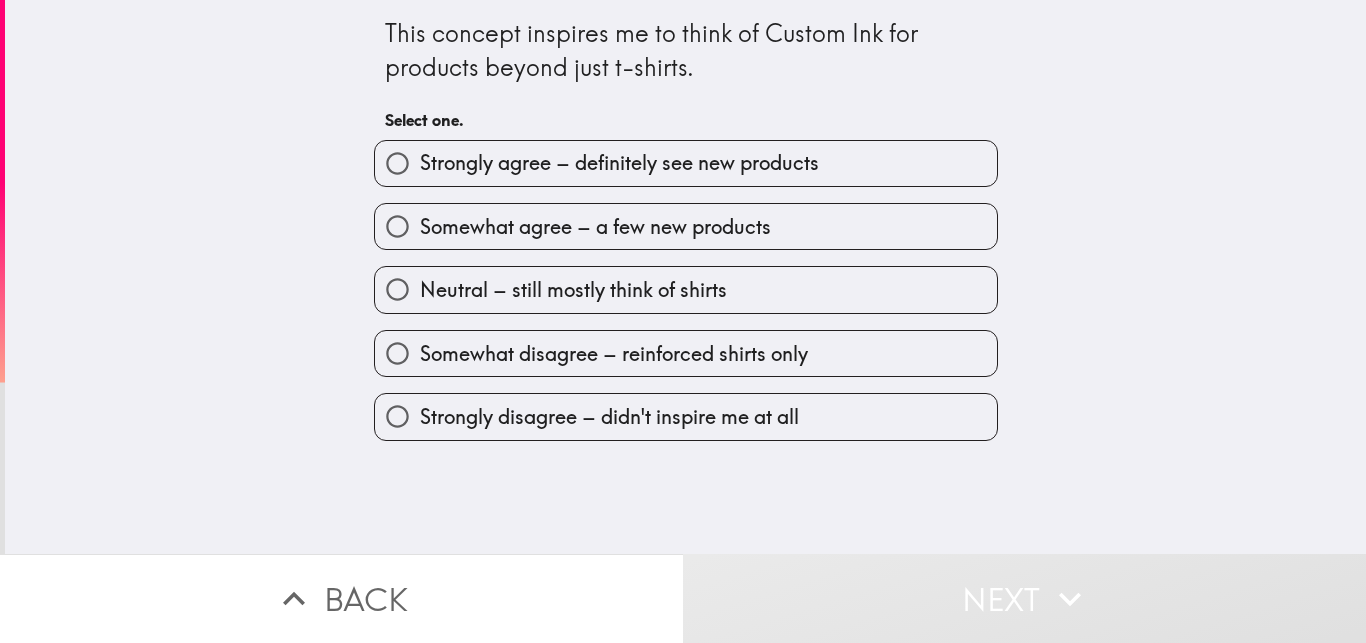 click on "Strongly agree – definitely see new products" at bounding box center (686, 163) 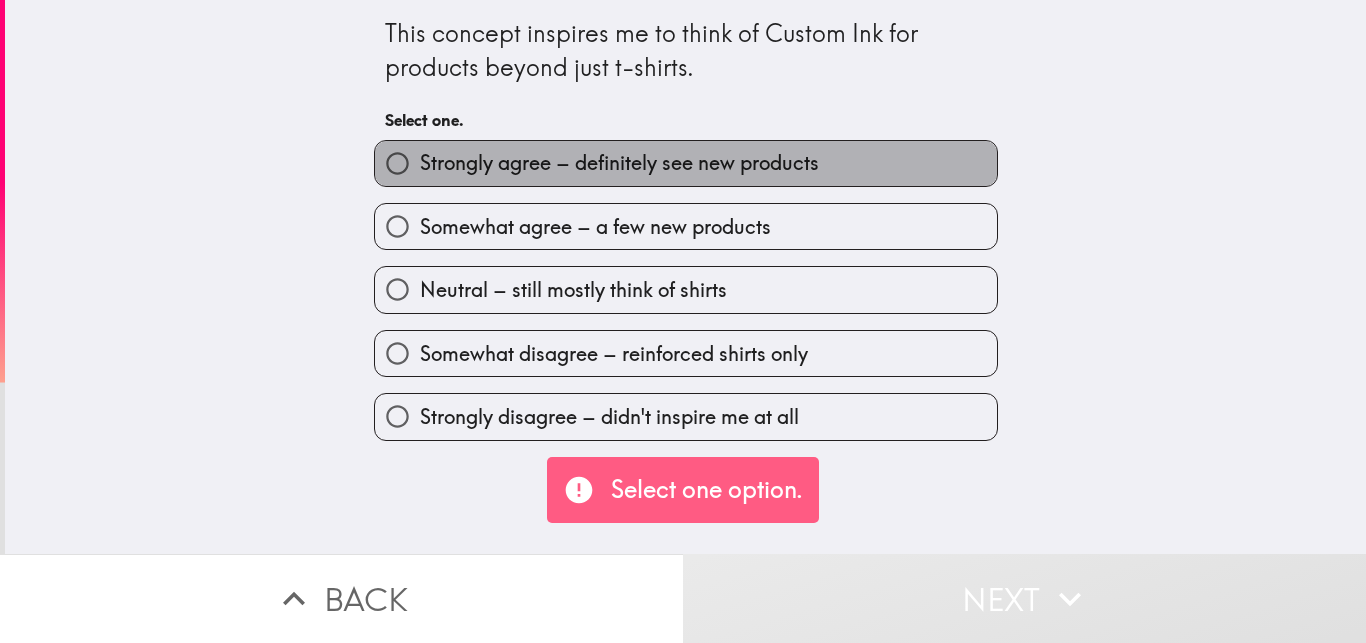 click on "Strongly agree – definitely see new products" at bounding box center [619, 163] 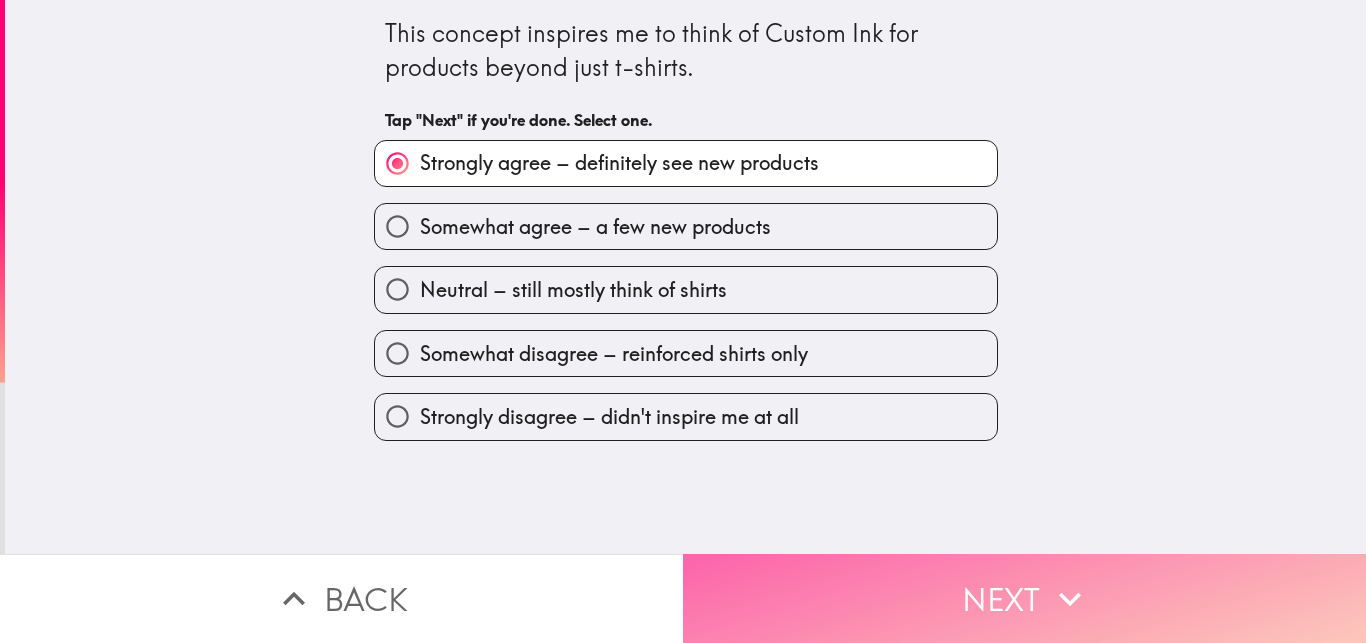 click on "Next" at bounding box center [1024, 598] 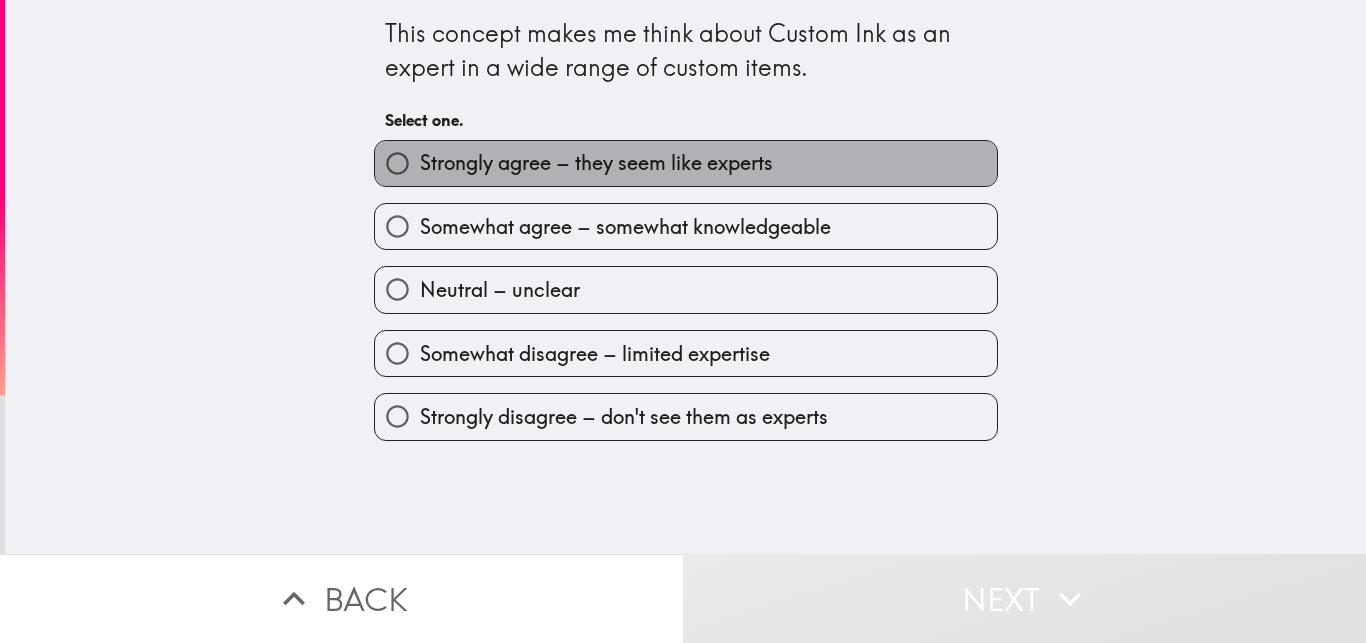 click on "Strongly agree – they seem like experts" at bounding box center (686, 163) 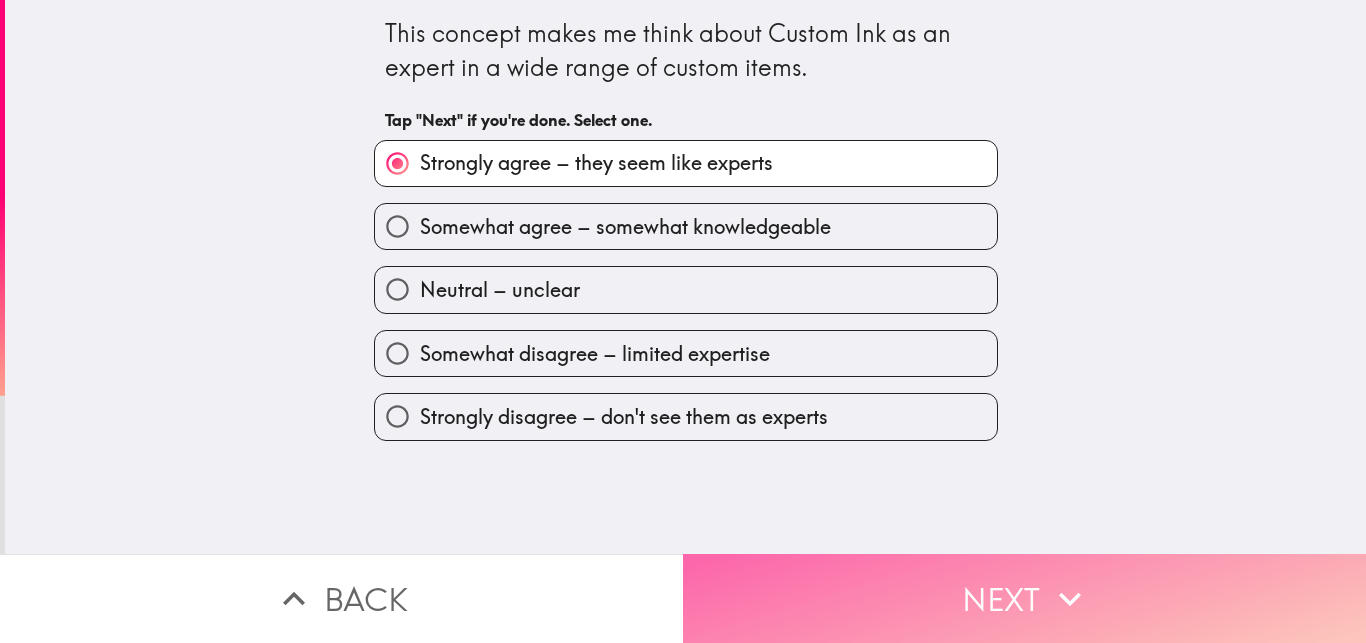 click 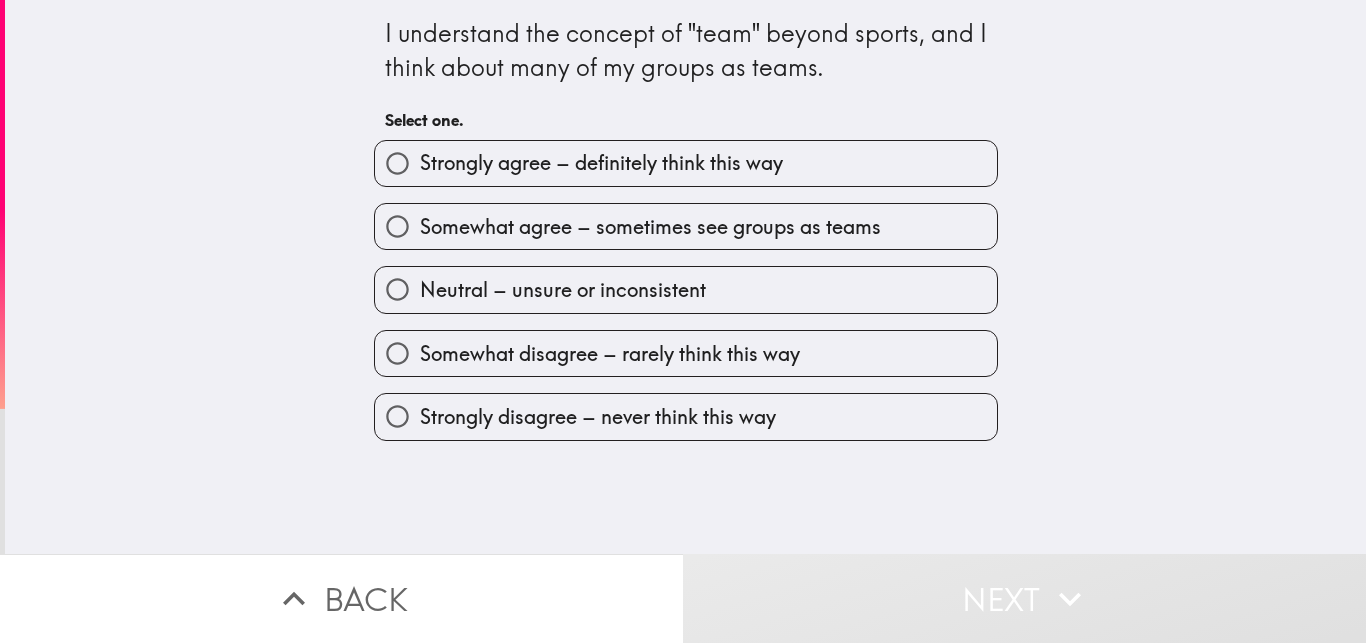 click on "Strongly agree – definitely think this way" at bounding box center (601, 163) 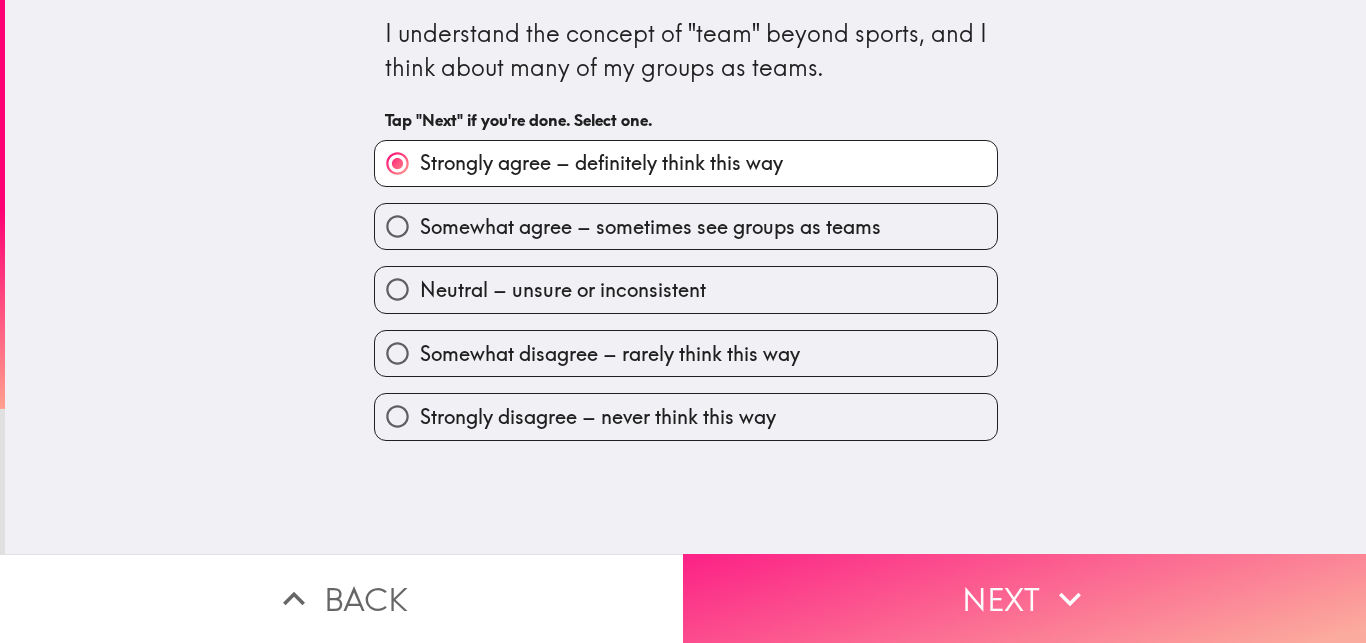 click on "Next" at bounding box center (1024, 598) 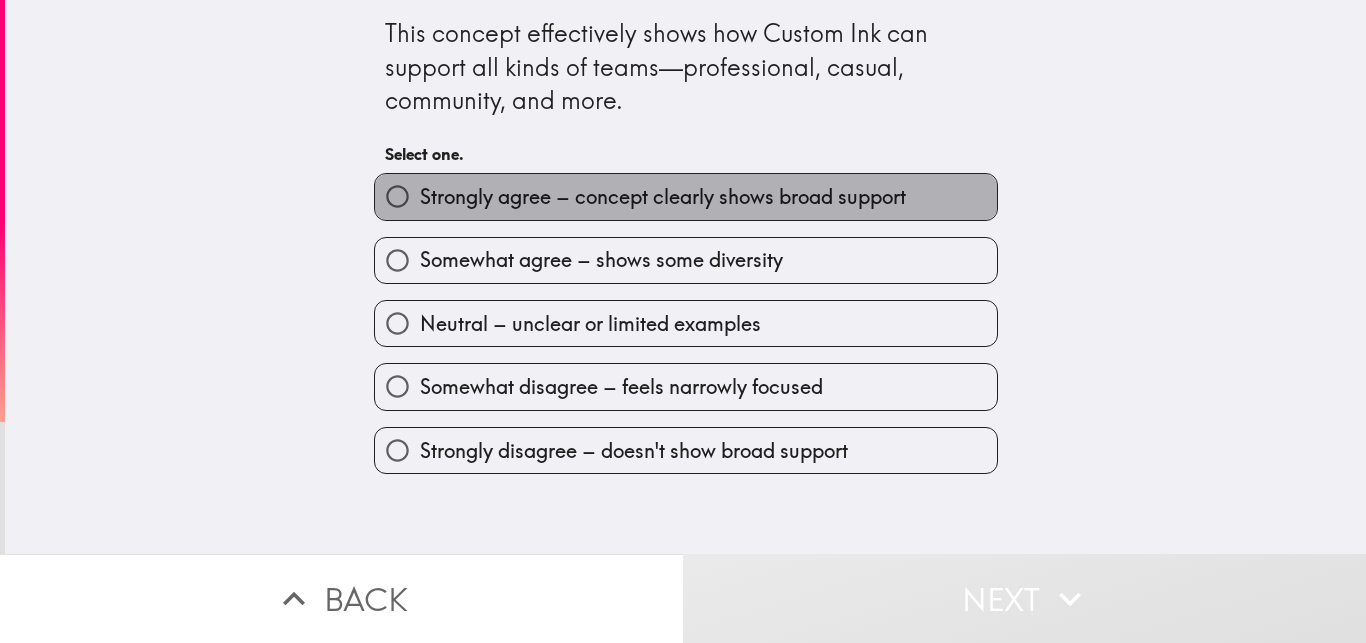 click on "Strongly agree – concept clearly shows broad support" at bounding box center [663, 197] 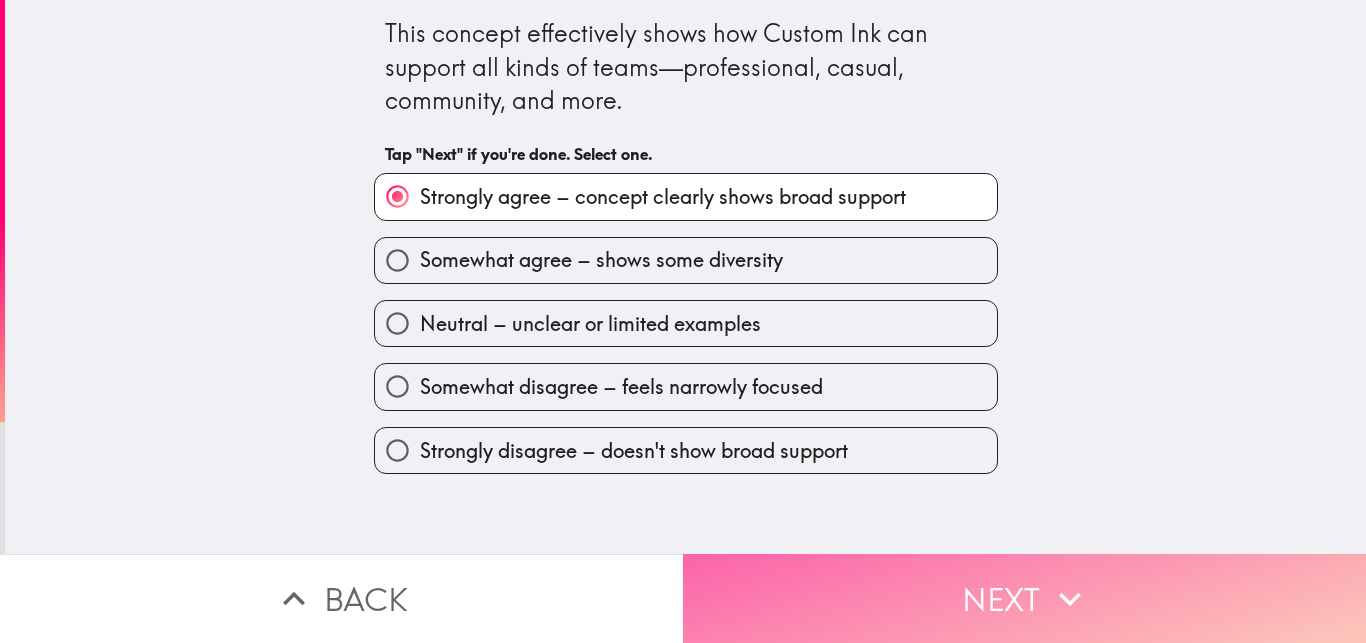 click on "Next" at bounding box center (1024, 598) 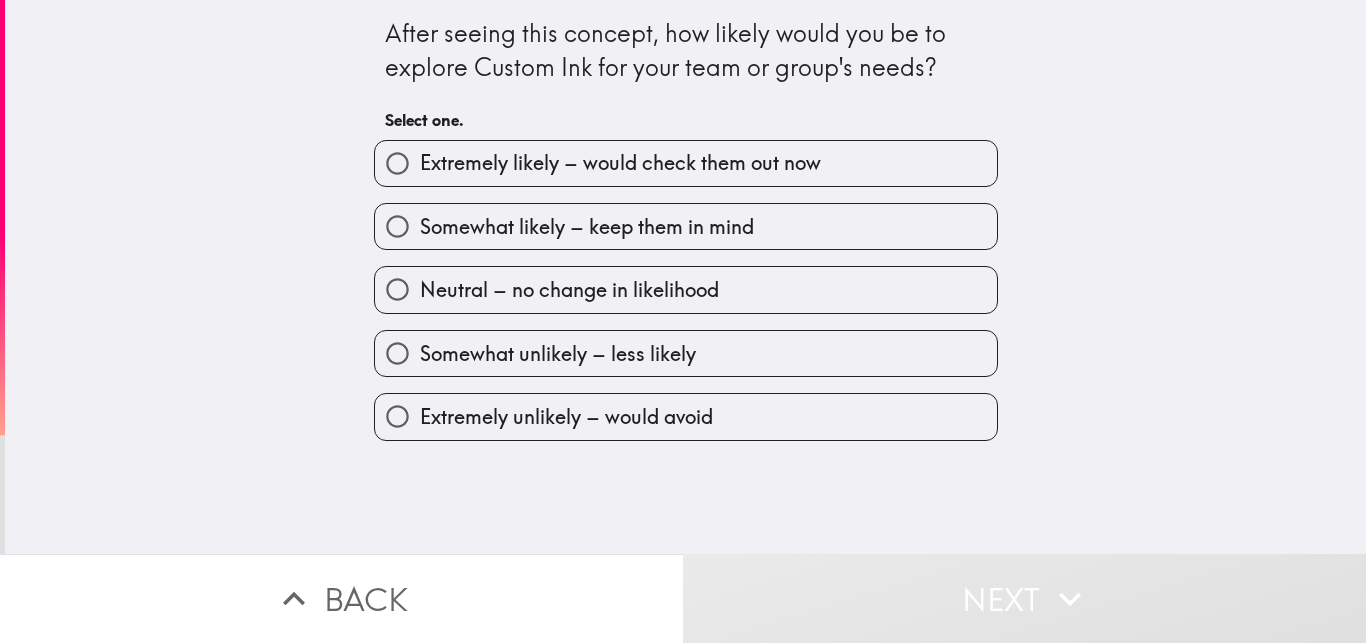 click on "Extremely likely – would check them out now" at bounding box center (686, 163) 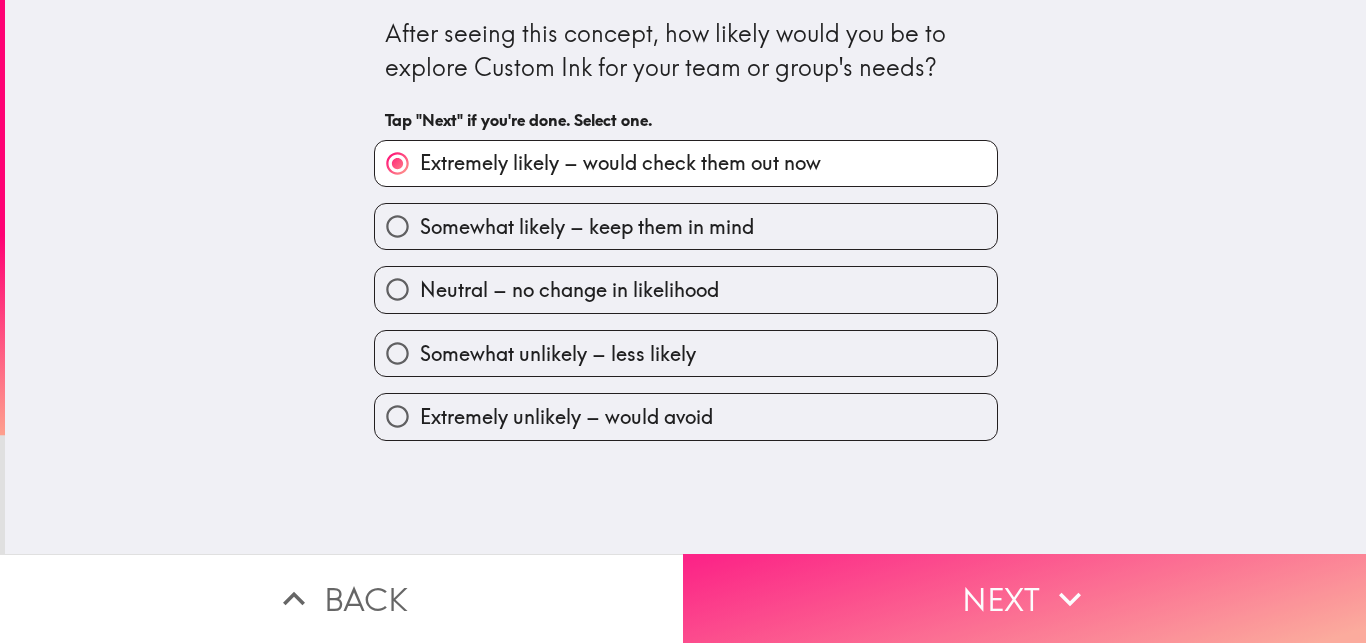 click on "Next" at bounding box center (1024, 598) 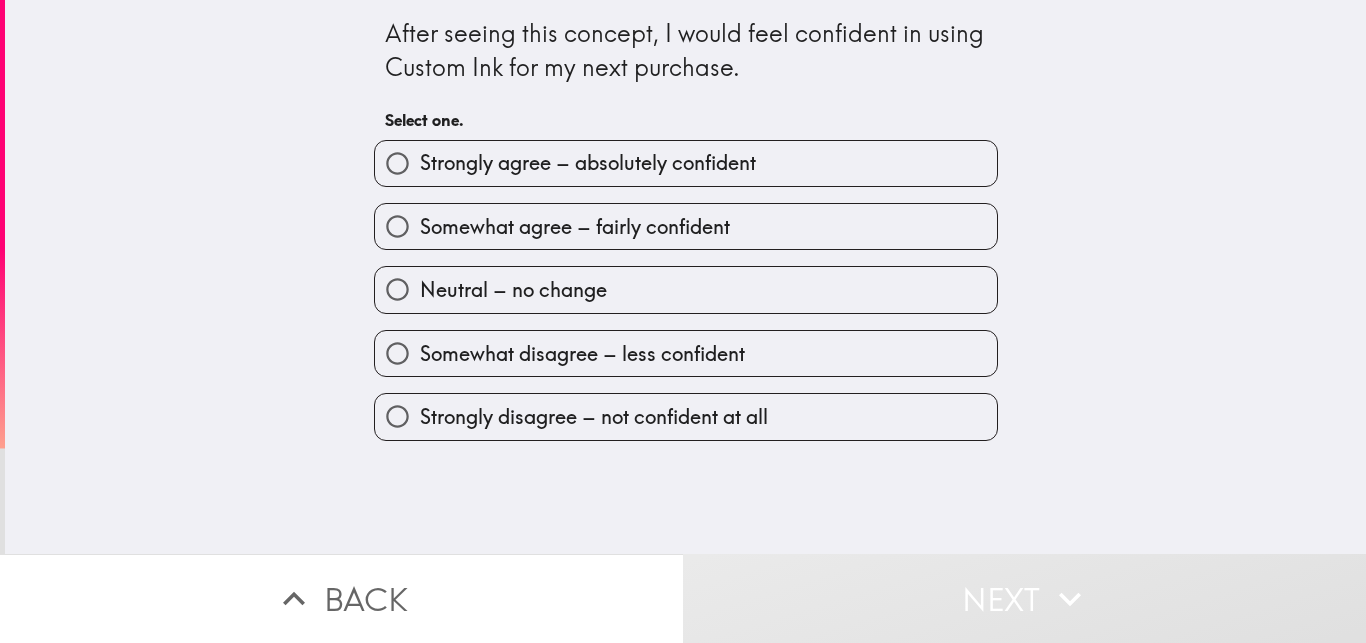 click on "Strongly agree – absolutely confident" at bounding box center (686, 163) 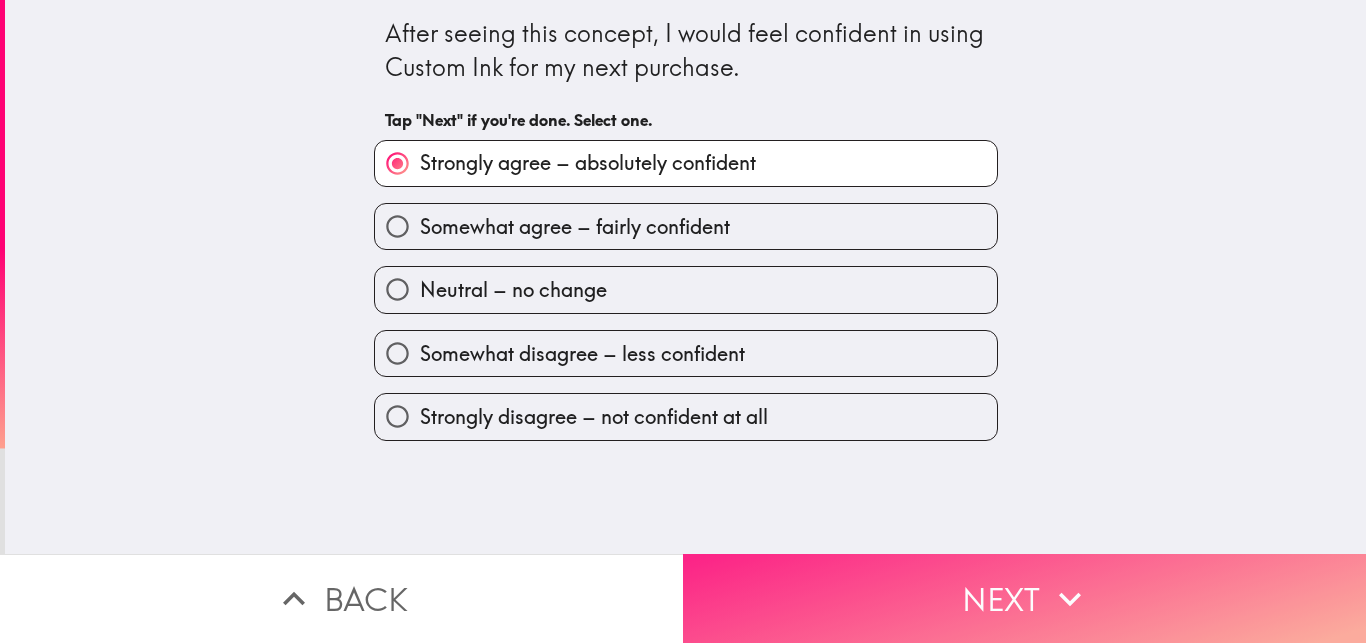 click on "Next" at bounding box center (1024, 598) 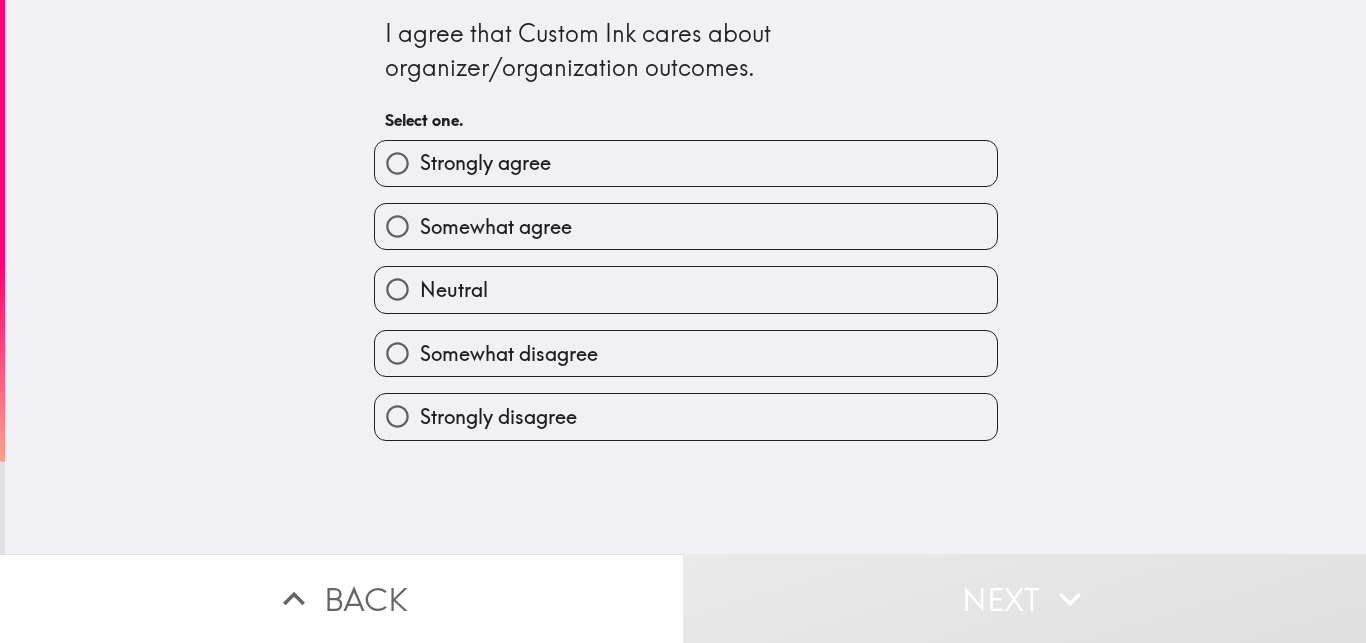 click on "Somewhat agree" at bounding box center [678, 218] 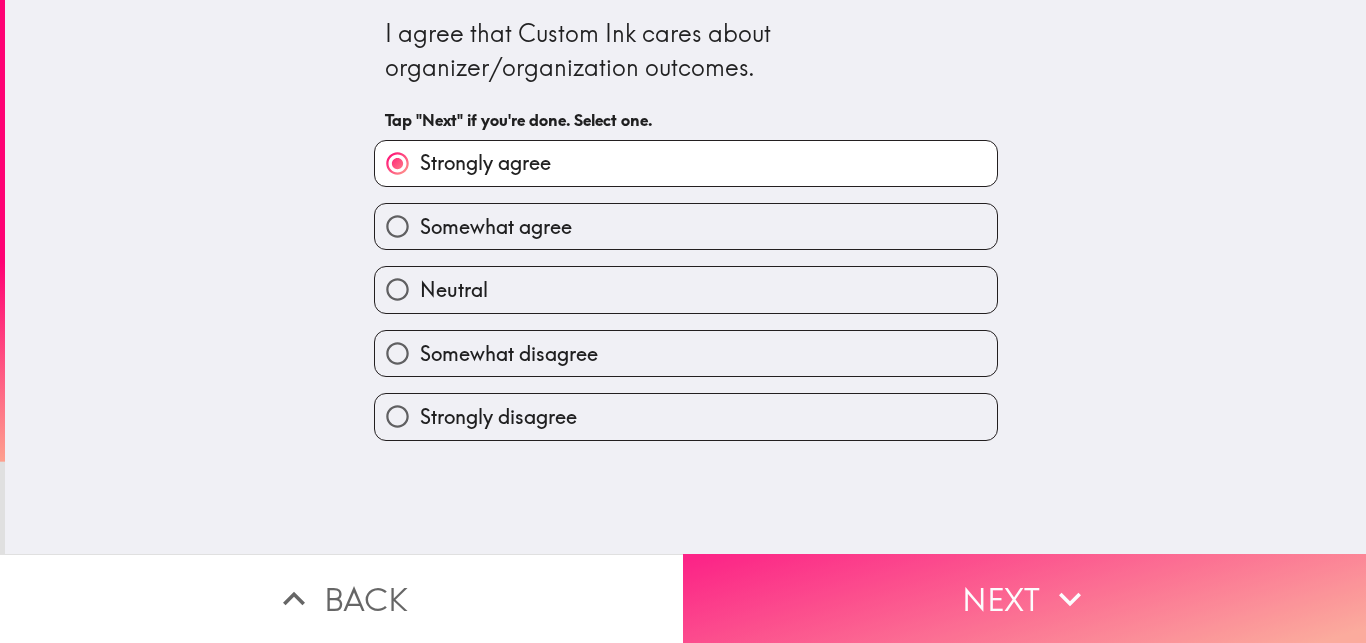 click on "Next" at bounding box center [1024, 598] 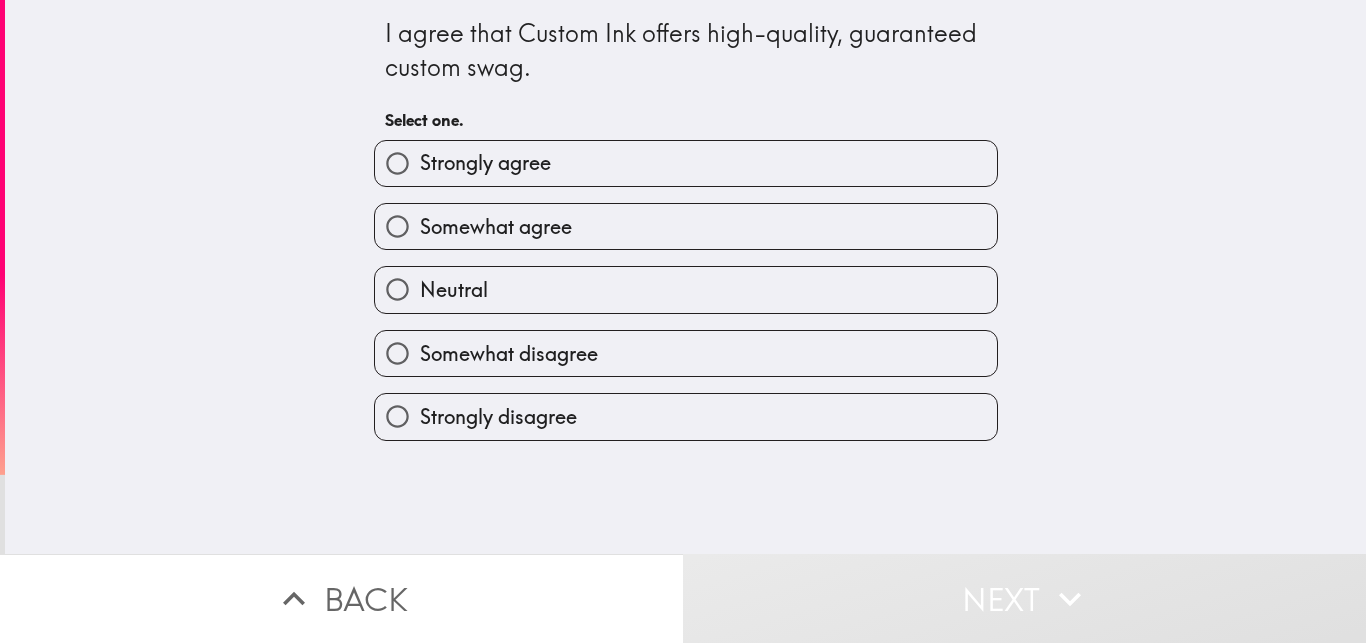 click on "Strongly agree" at bounding box center [686, 163] 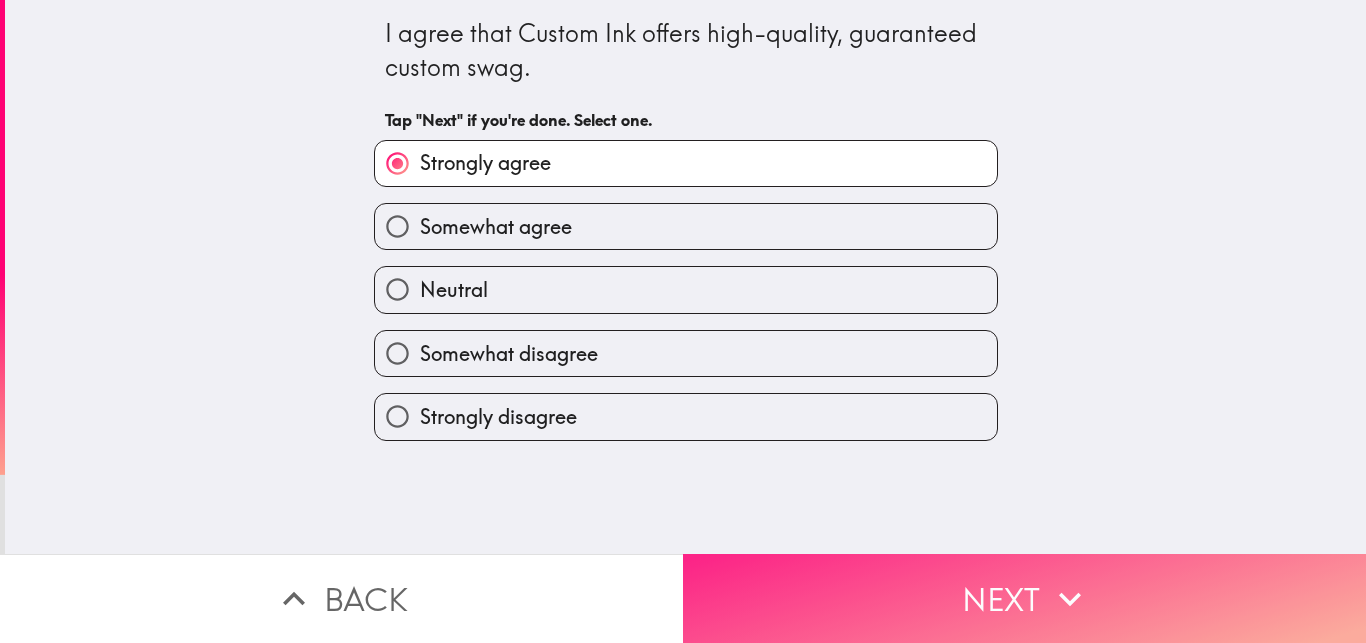 click on "Next" at bounding box center [1024, 598] 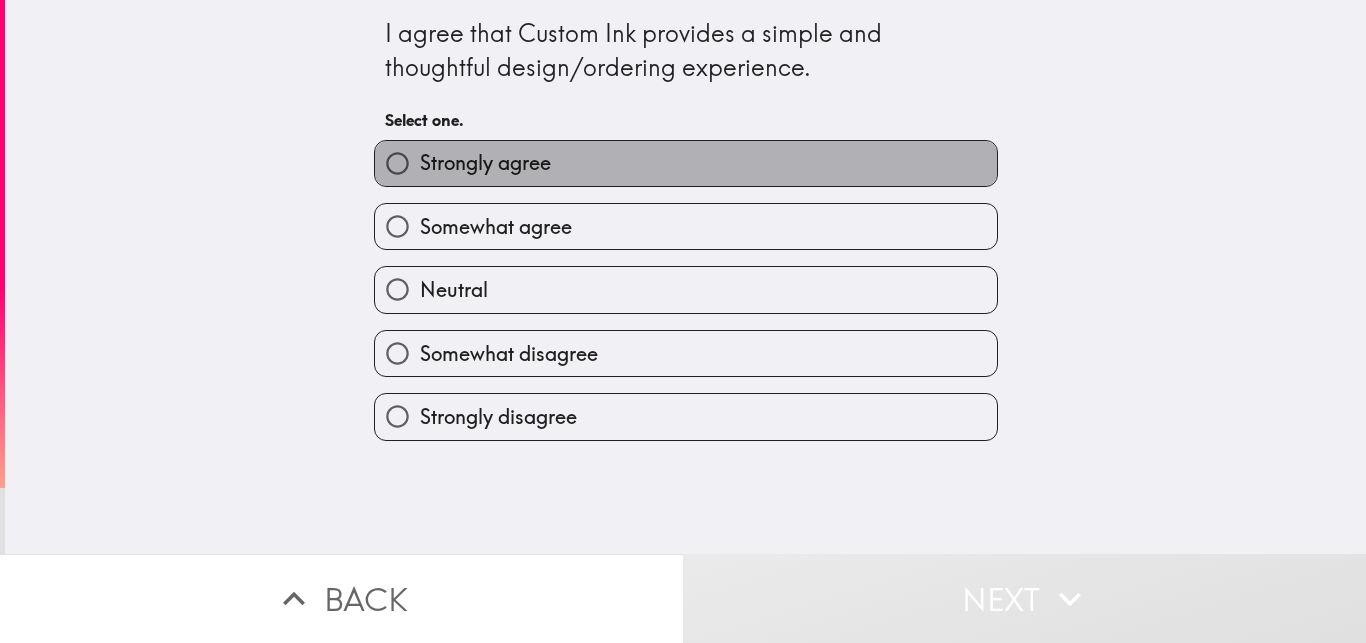 click on "Strongly agree" at bounding box center [686, 163] 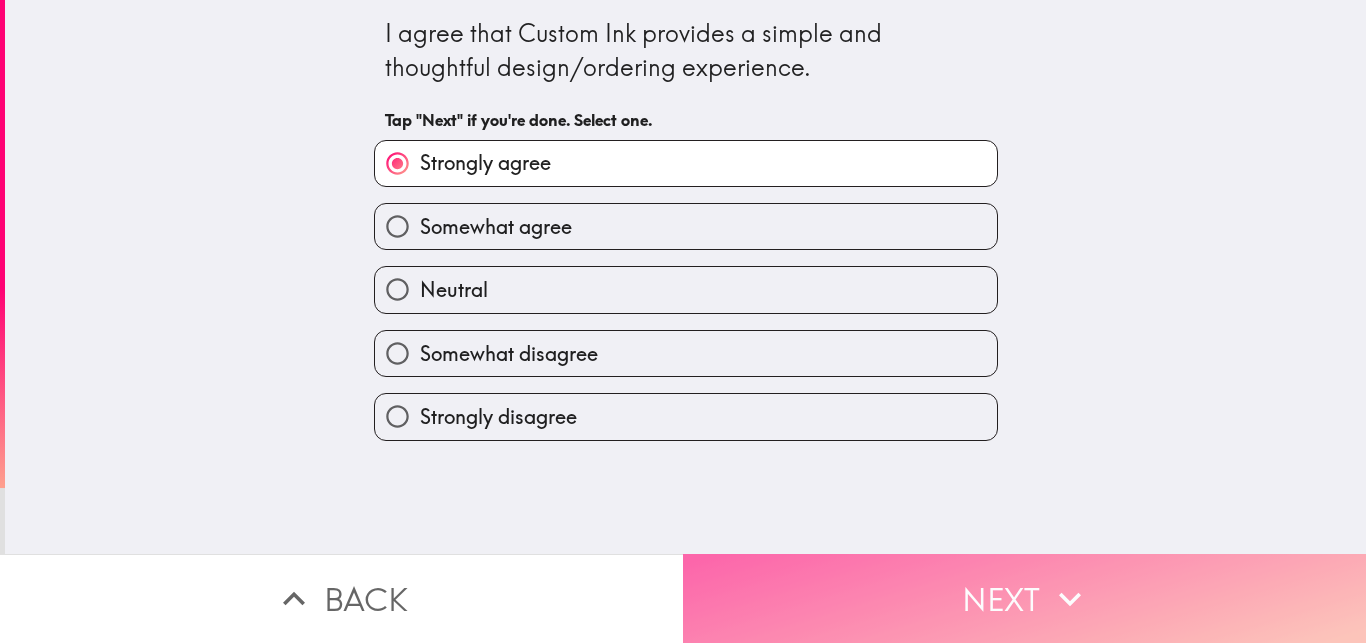 click on "Next" at bounding box center (1024, 598) 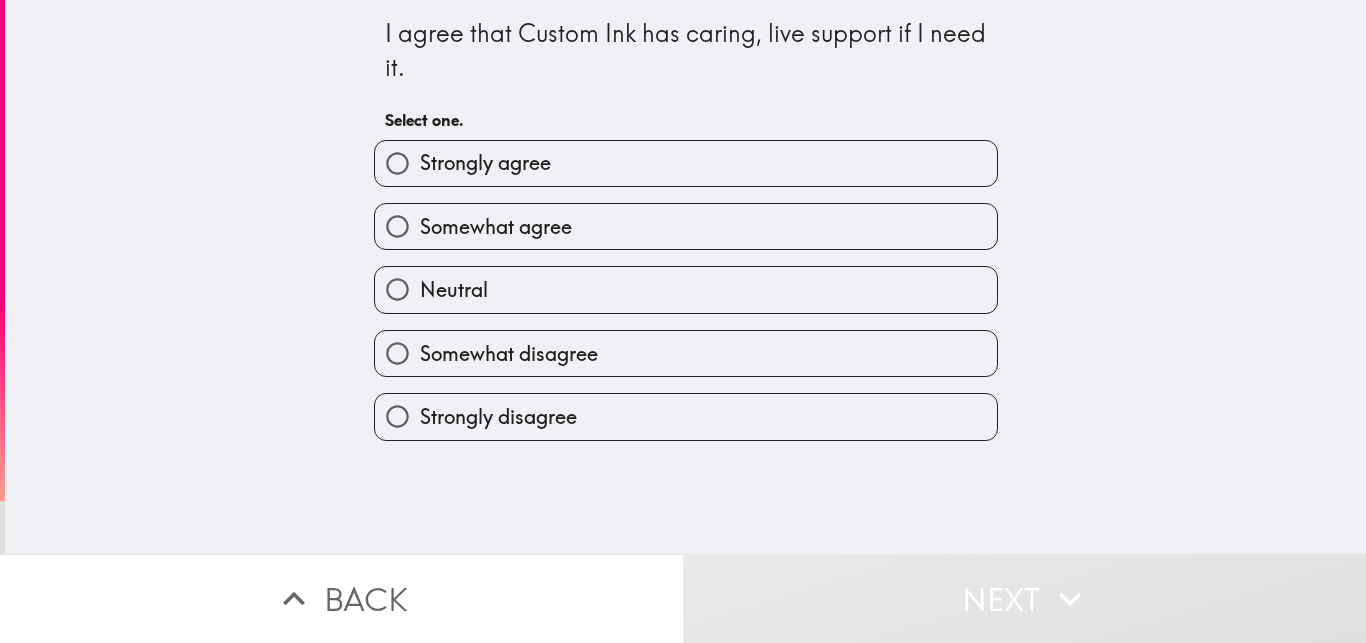 click on "Strongly agree" at bounding box center (485, 163) 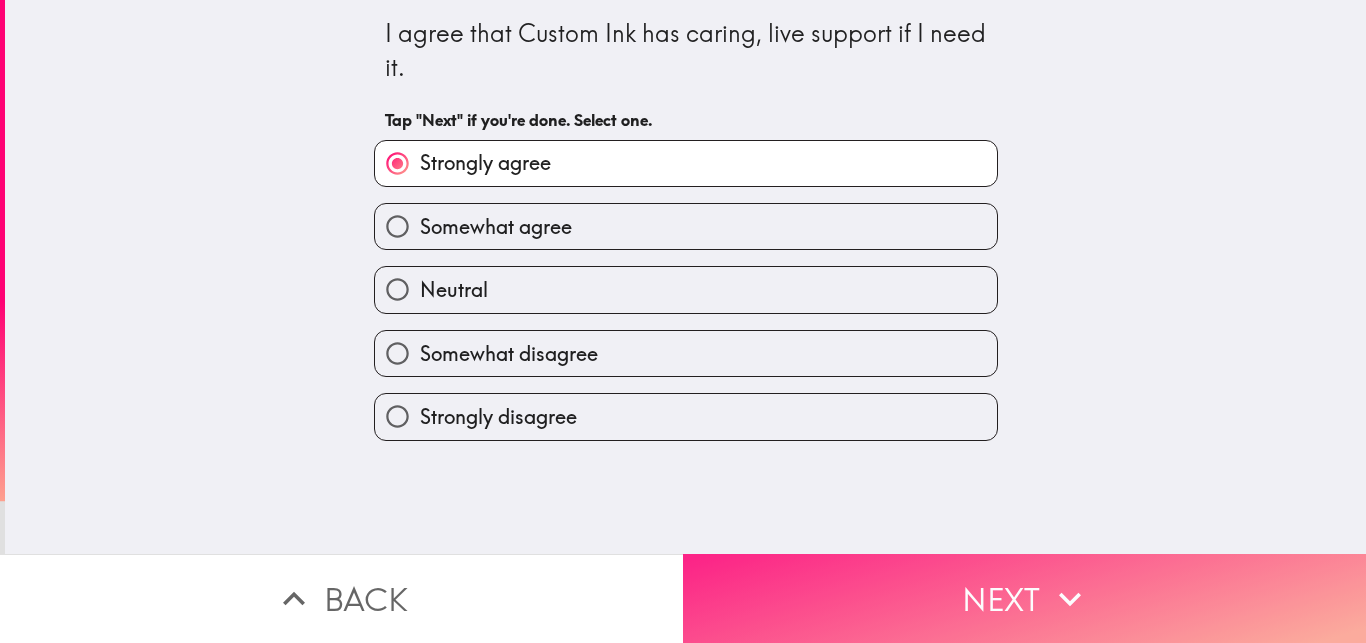 click on "Next" at bounding box center [1024, 598] 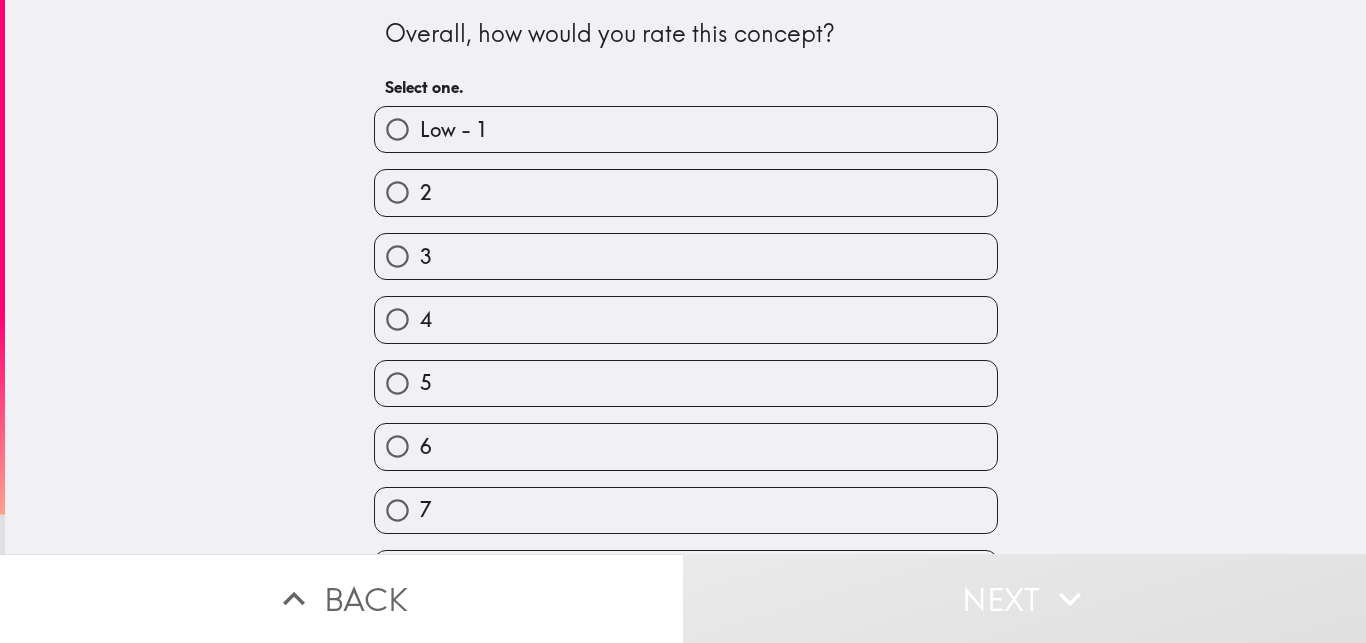 scroll, scrollTop: 187, scrollLeft: 0, axis: vertical 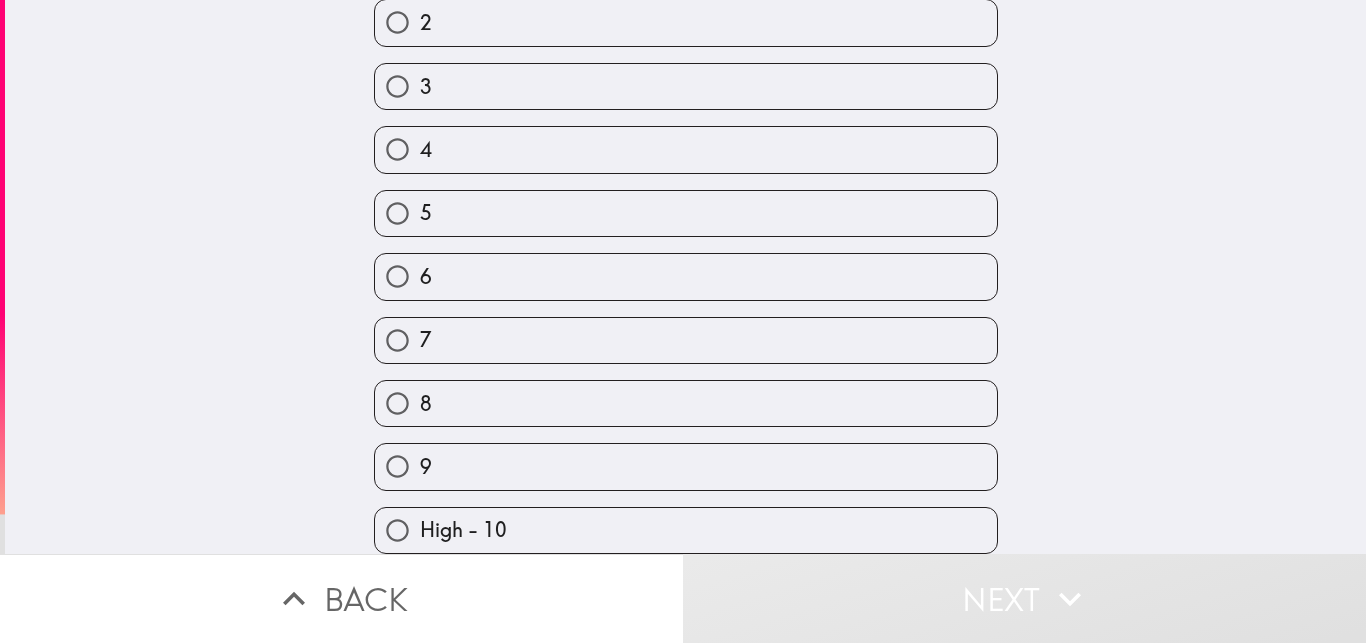 click on "High - 10" at bounding box center [686, 530] 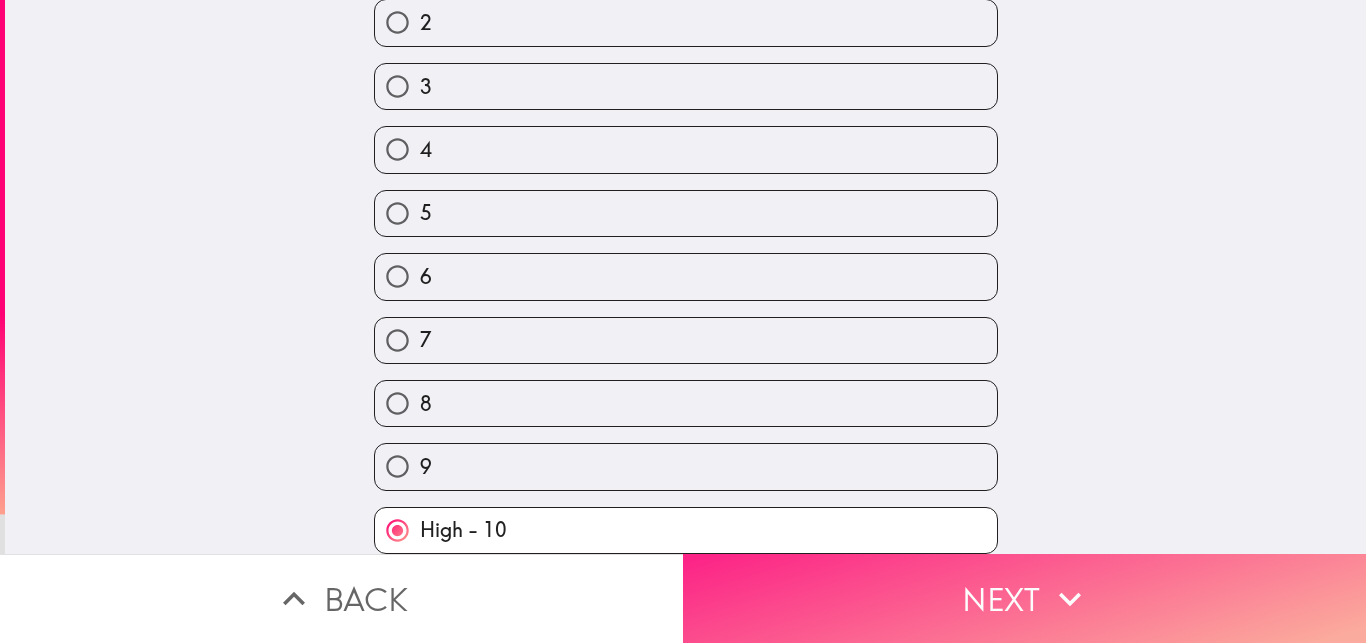 click on "Next" at bounding box center (1024, 598) 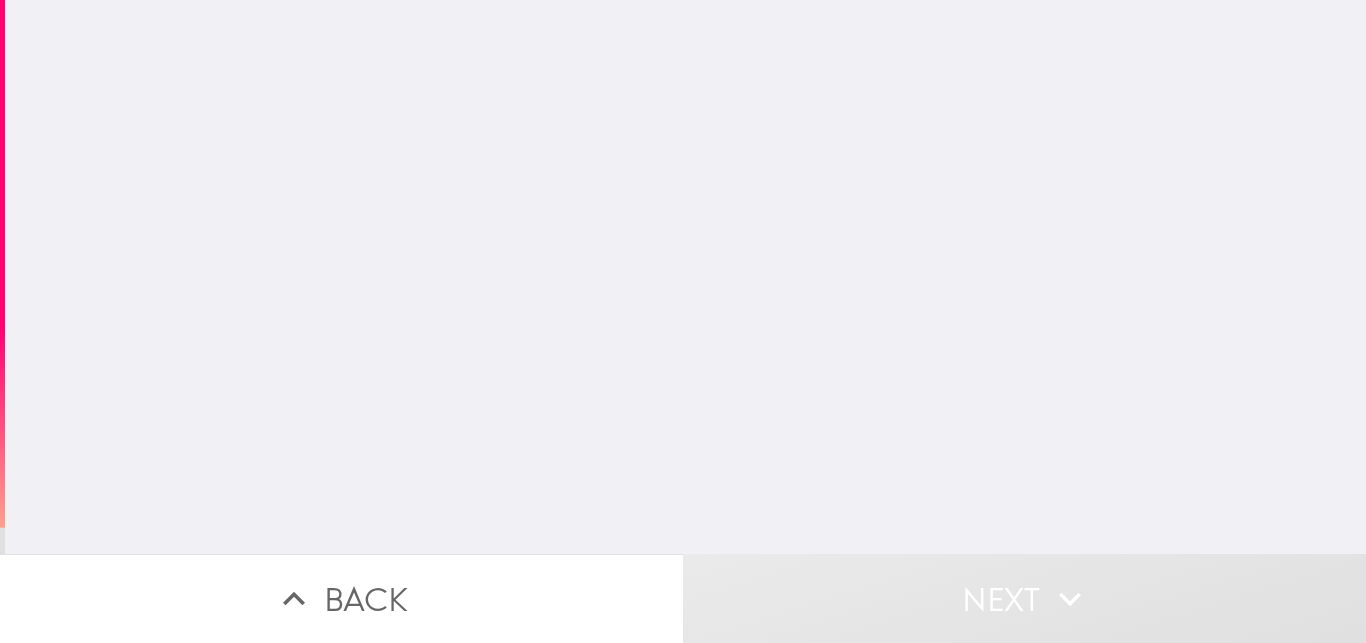 scroll, scrollTop: 0, scrollLeft: 0, axis: both 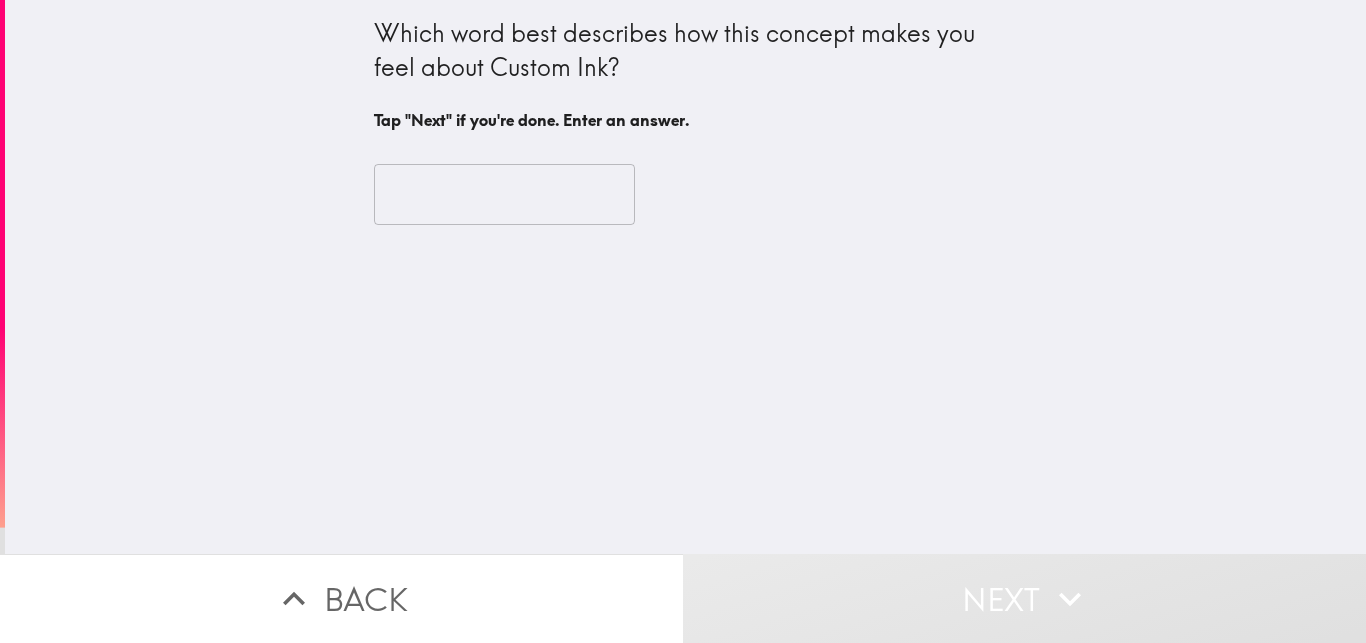 click at bounding box center (504, 195) 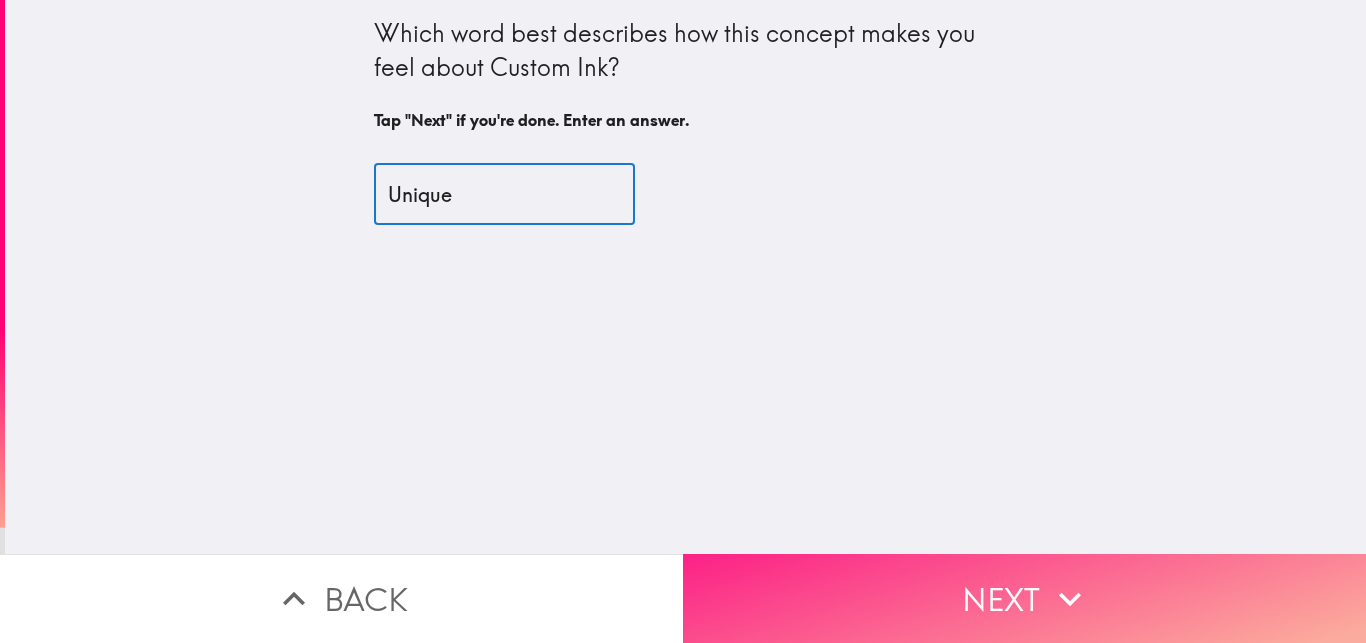 type on "Unique" 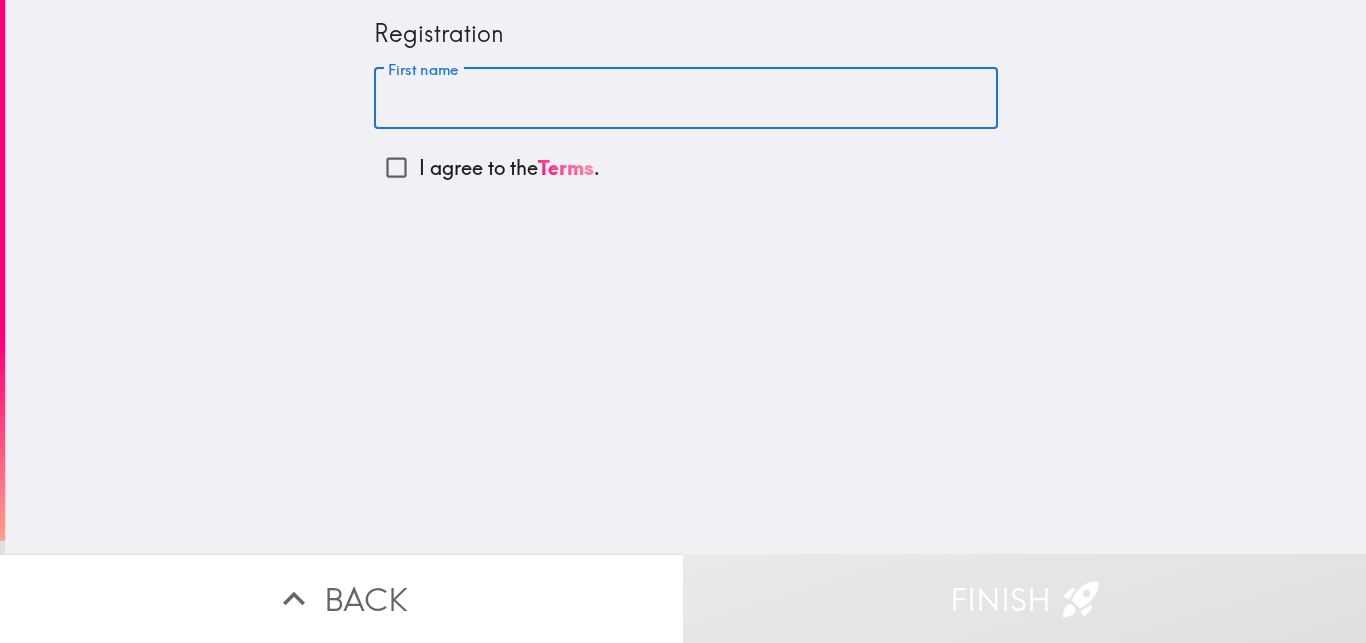 click on "First name" at bounding box center (686, 99) 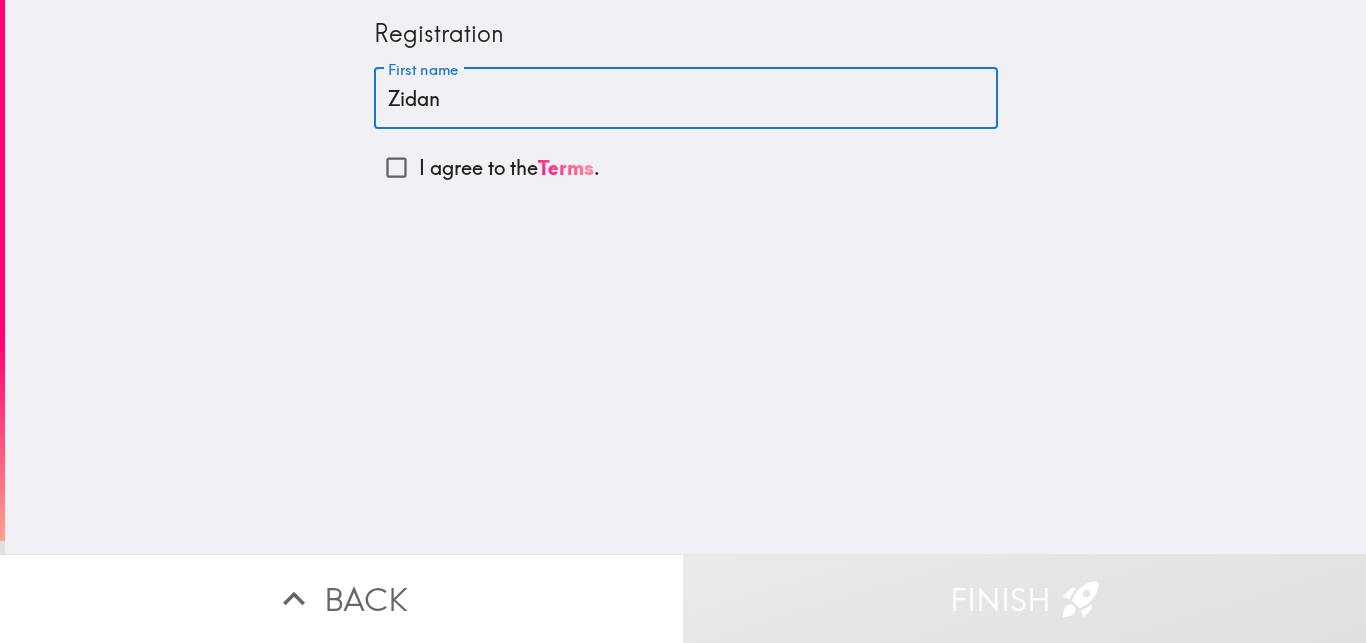 type on "Zidan" 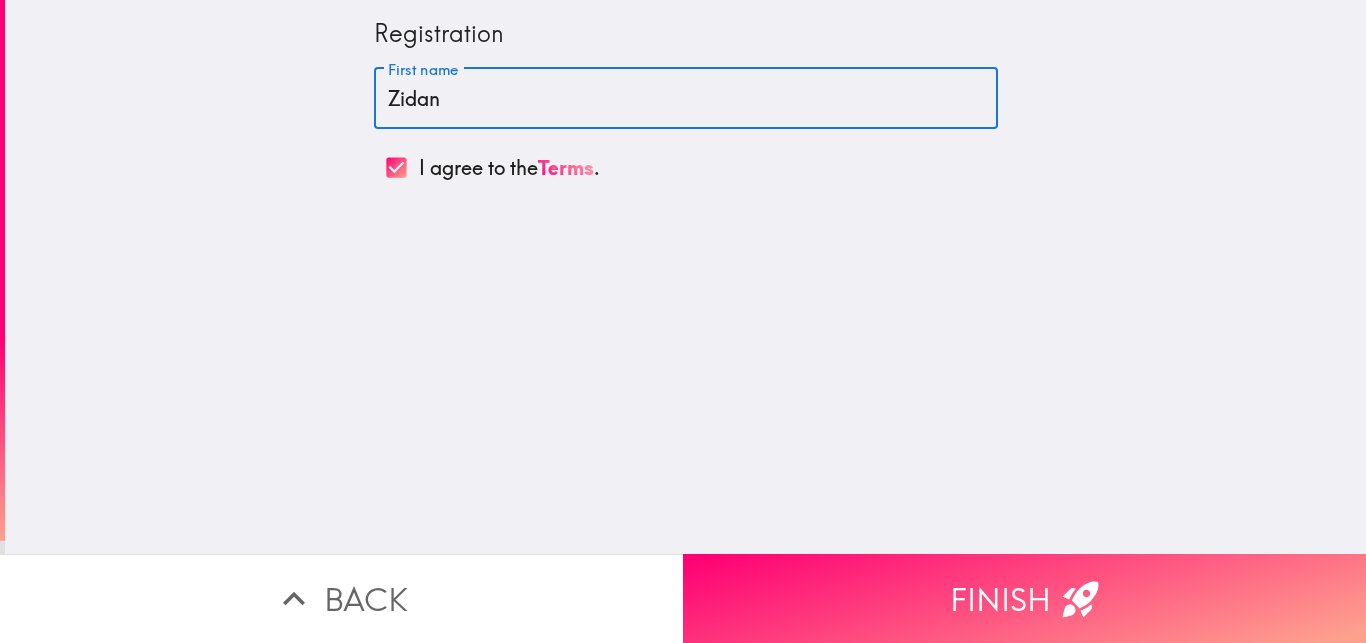 click on "Zidan" at bounding box center [686, 99] 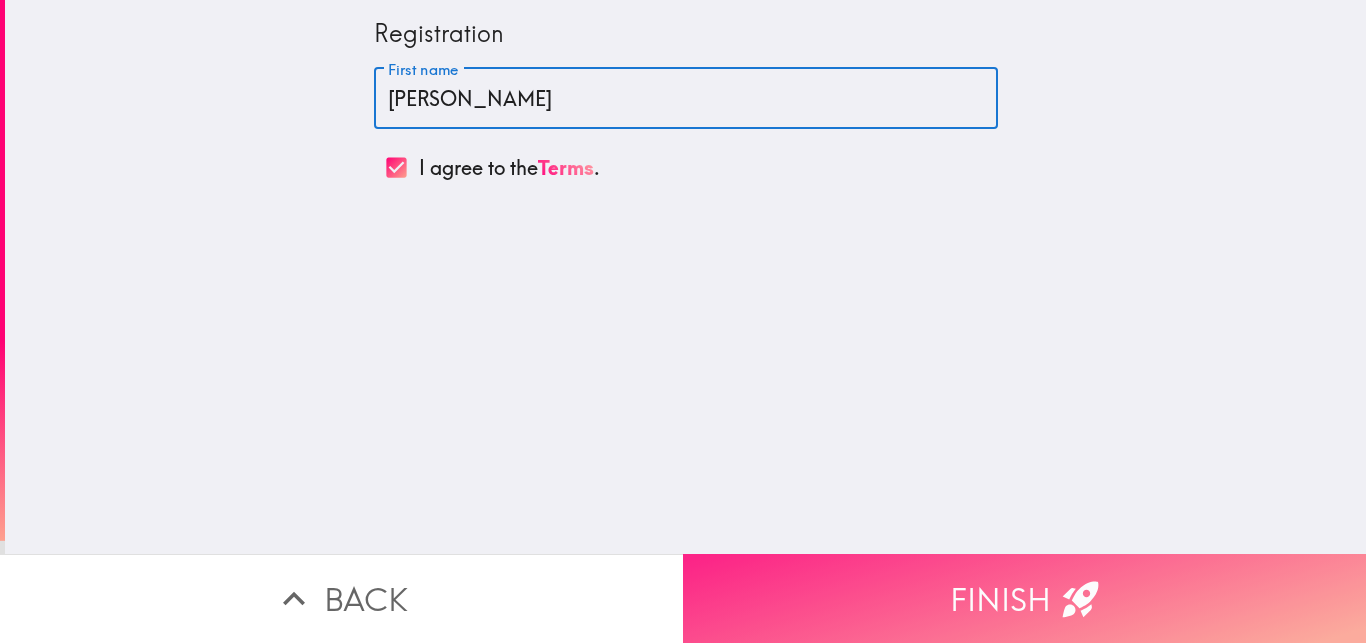 type on "[PERSON_NAME]" 